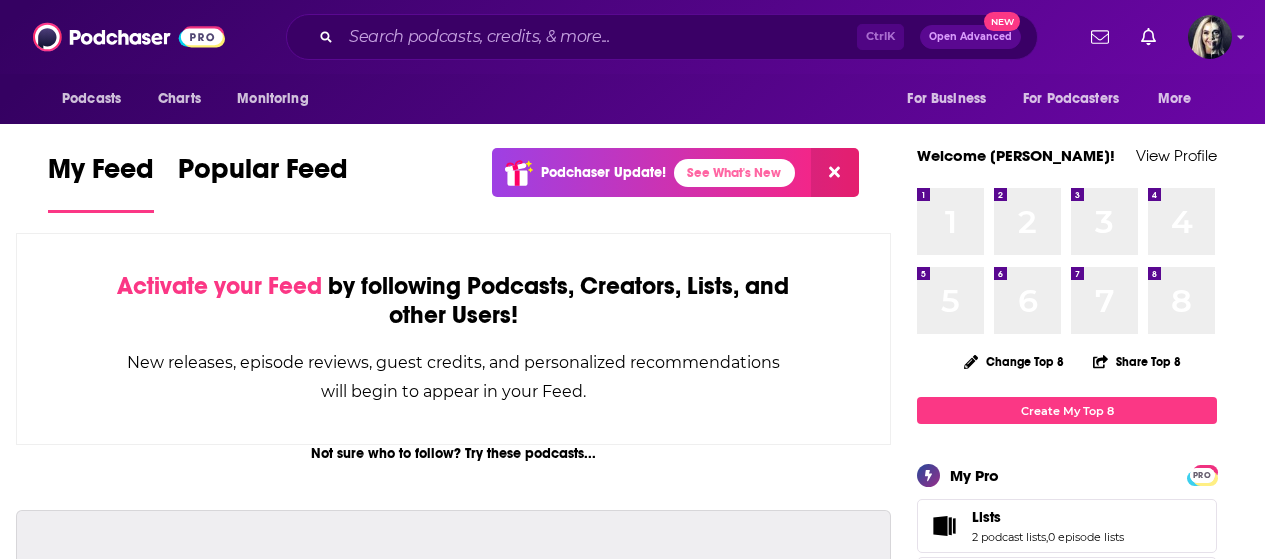 scroll, scrollTop: 0, scrollLeft: 0, axis: both 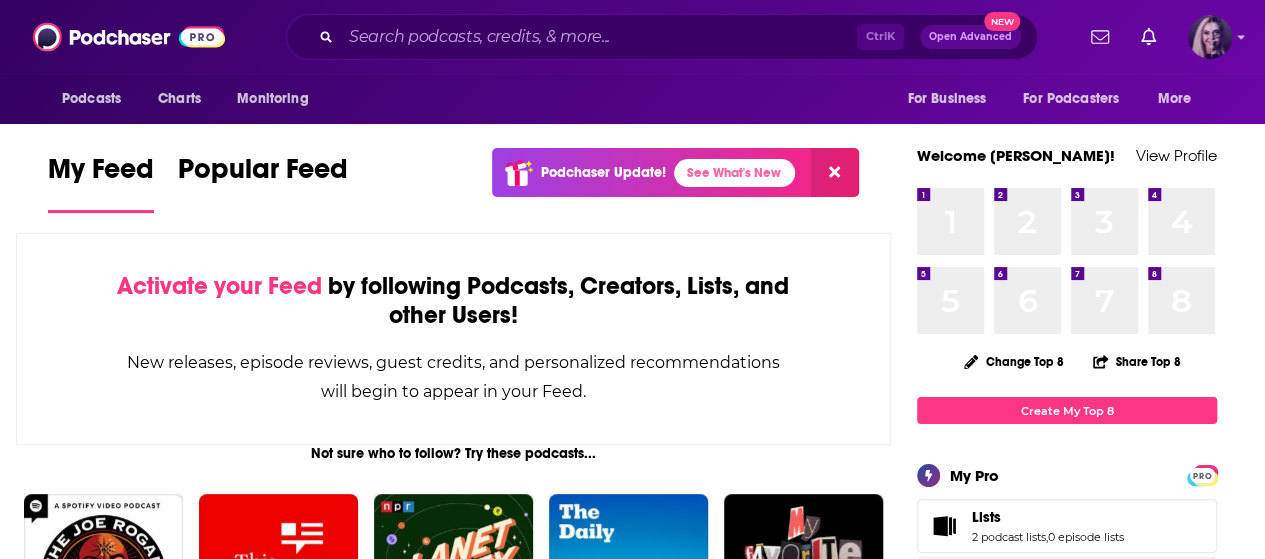 click at bounding box center [1210, 37] 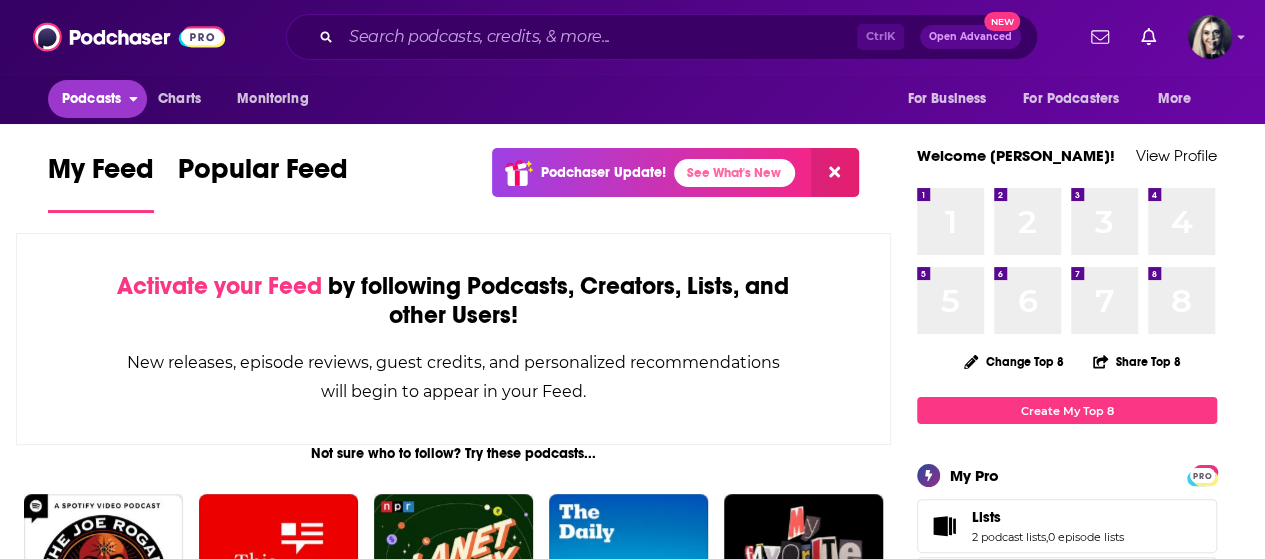 click on "Podcasts" at bounding box center [91, 99] 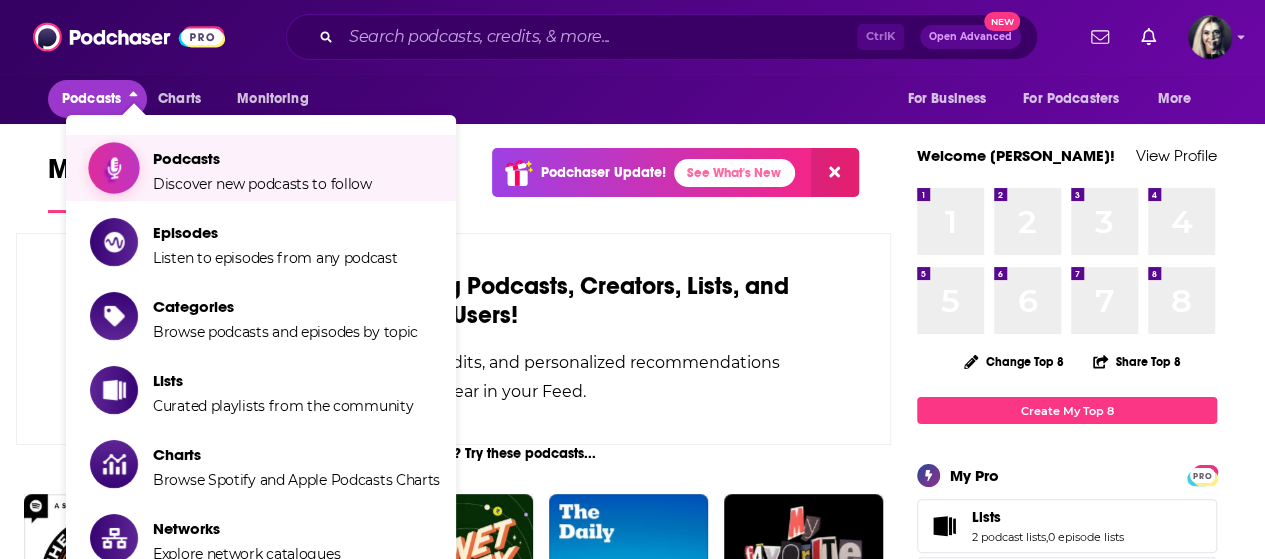 click on "Podcasts" at bounding box center [262, 158] 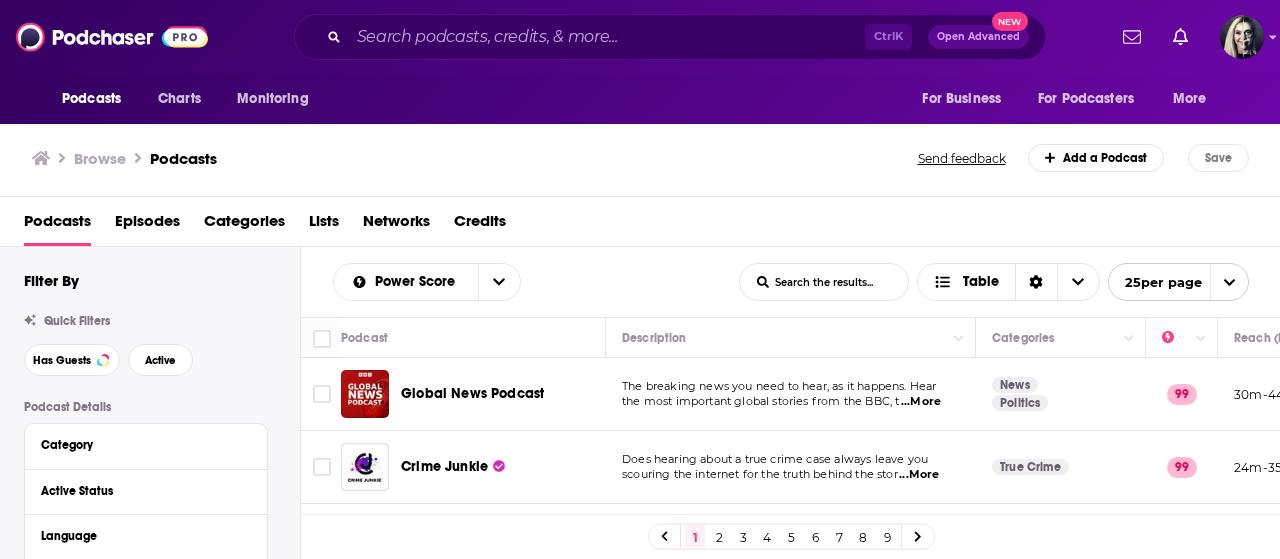 click on "Episodes" at bounding box center (147, 225) 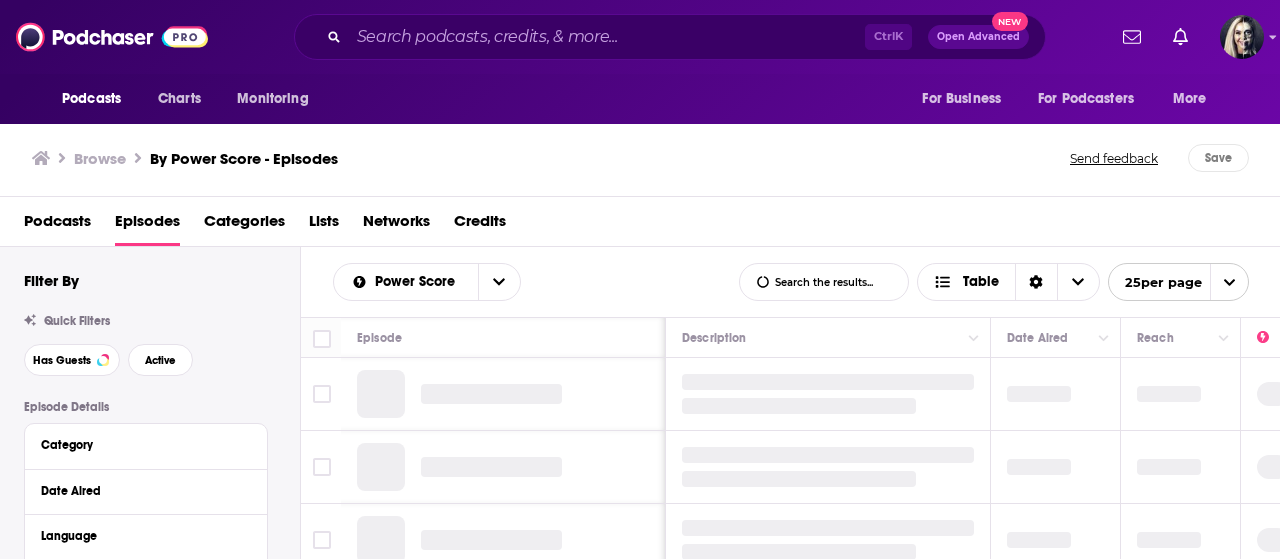click on "Podcasts" at bounding box center (57, 225) 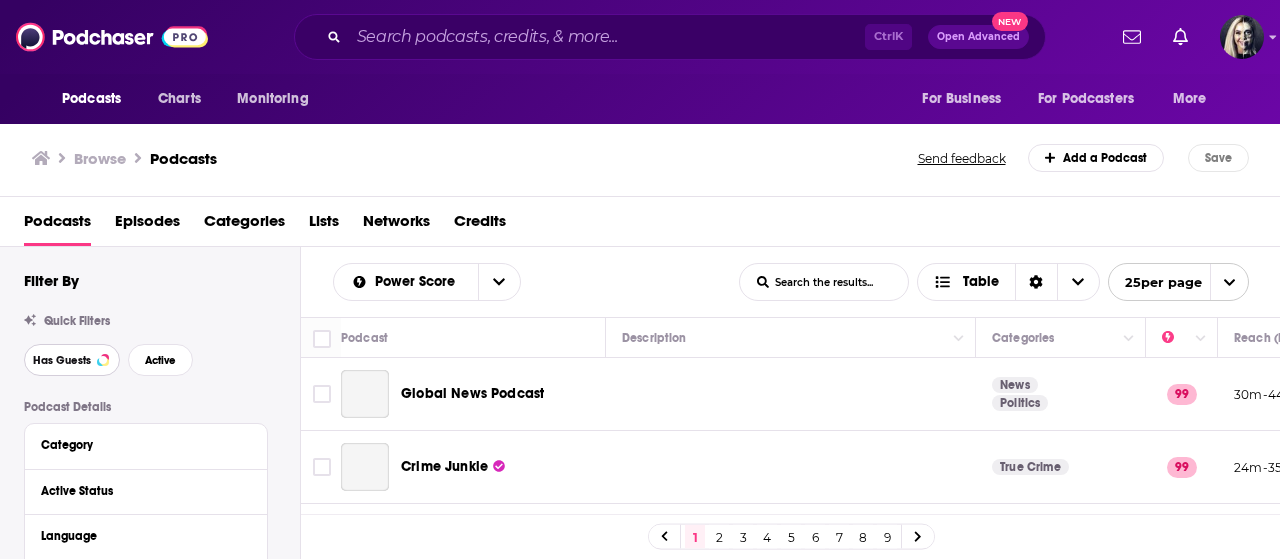 click on "Has Guests" at bounding box center (62, 360) 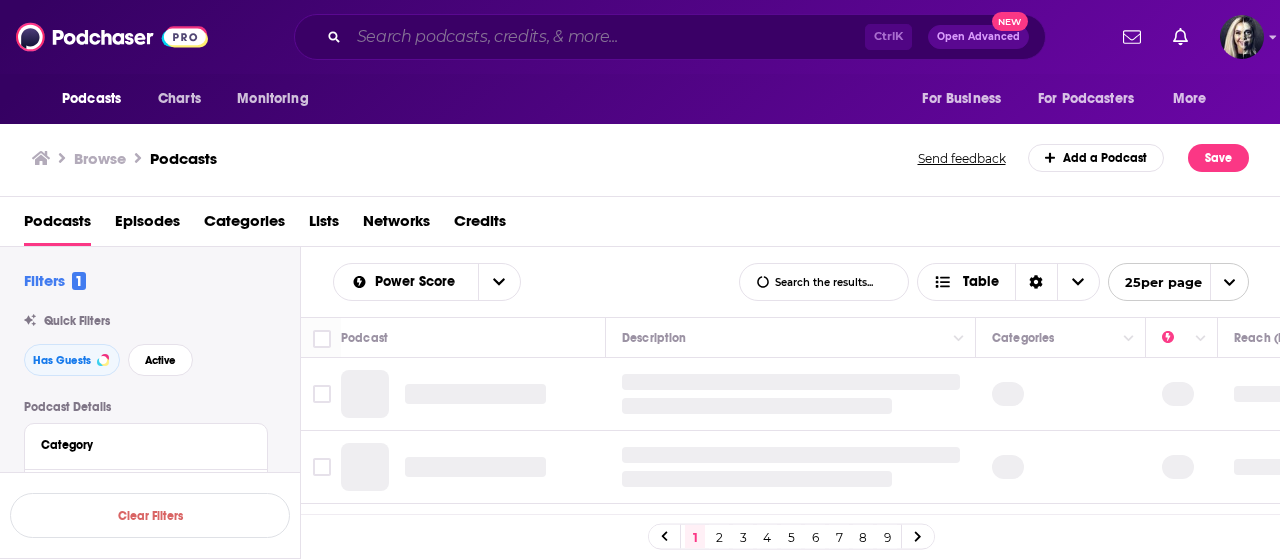 click at bounding box center (607, 37) 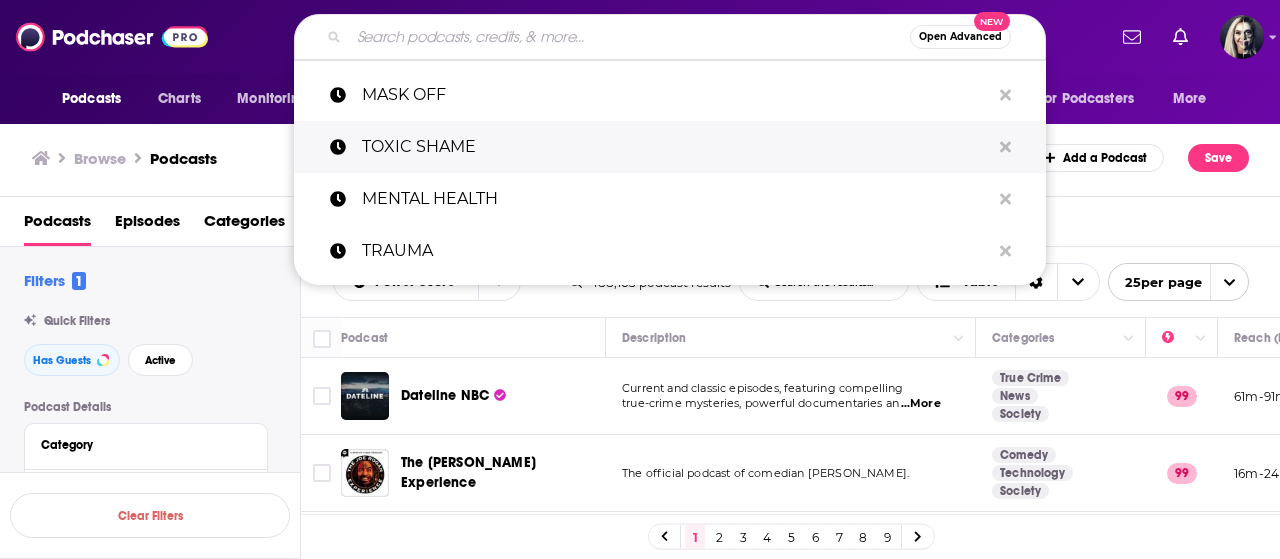 click on "TOXIC SHAME" at bounding box center (676, 147) 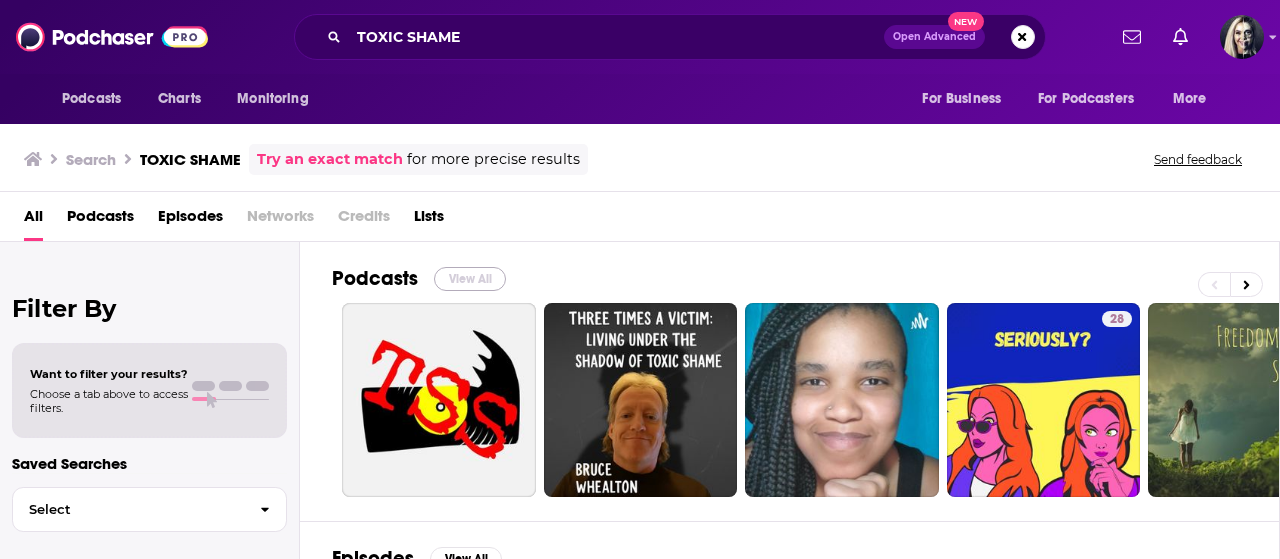 click on "View All" at bounding box center (470, 279) 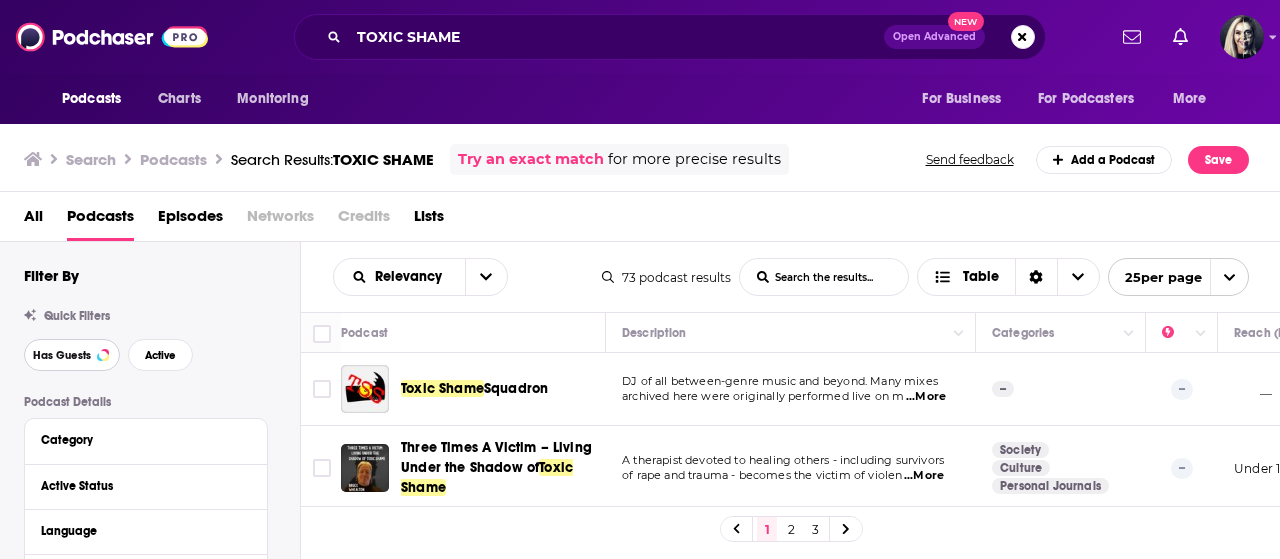 click on "Has Guests" at bounding box center [72, 355] 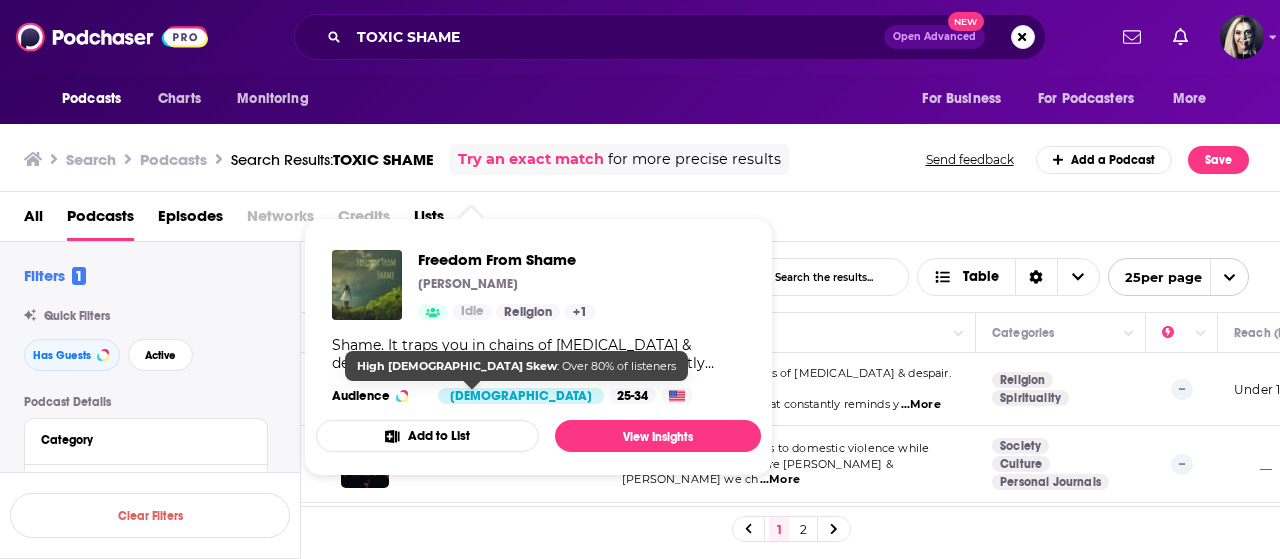 click on "[DEMOGRAPHIC_DATA]" at bounding box center (521, 396) 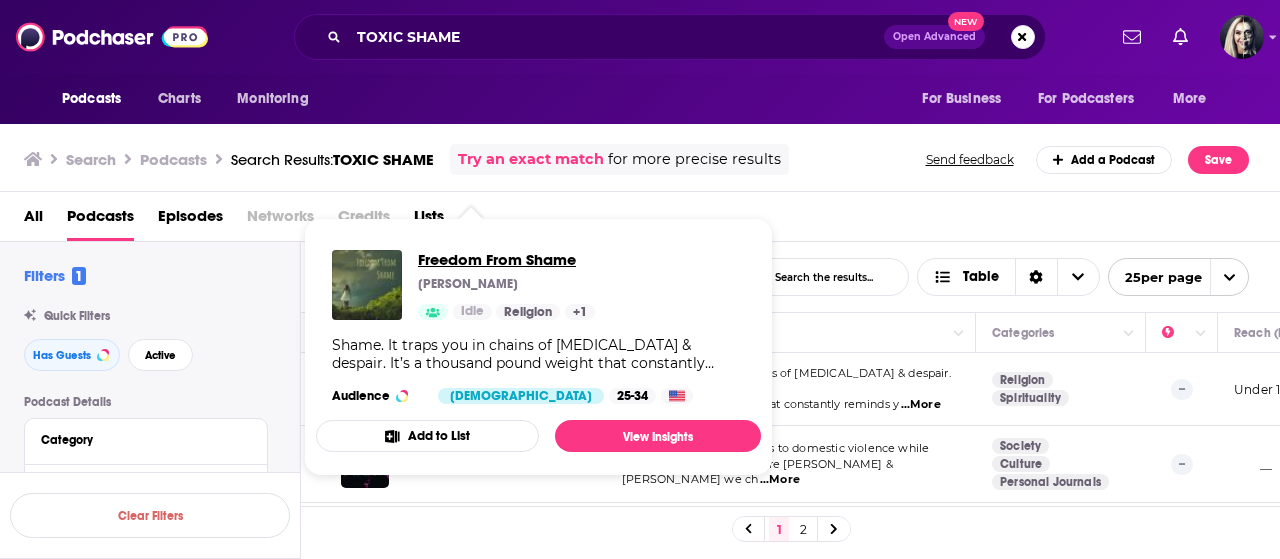 click on "Freedom From Shame" at bounding box center [506, 259] 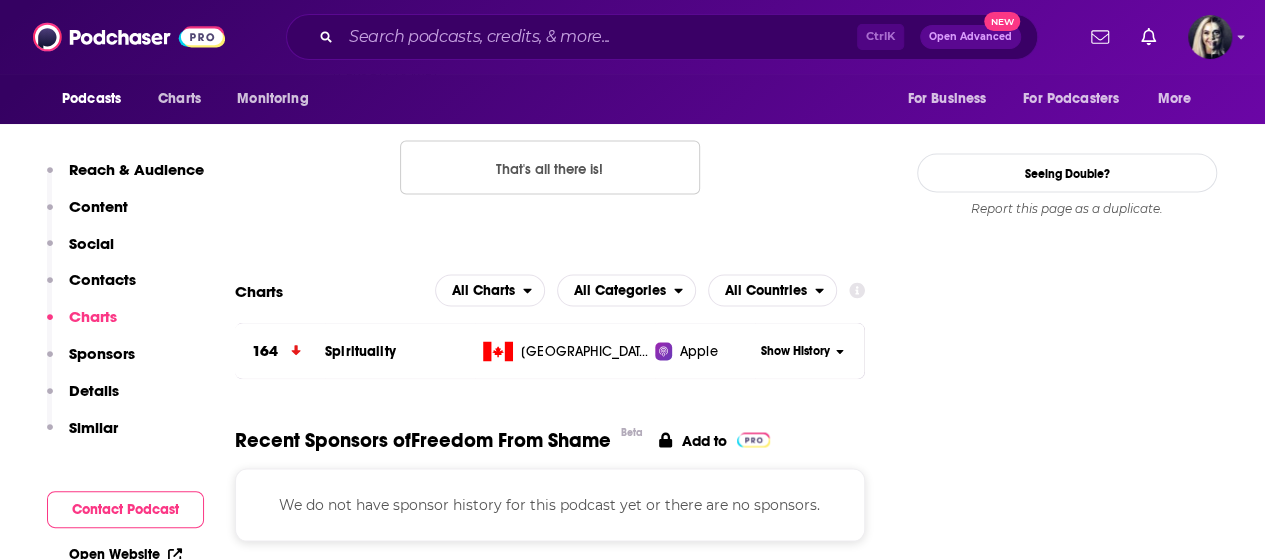 scroll, scrollTop: 1786, scrollLeft: 0, axis: vertical 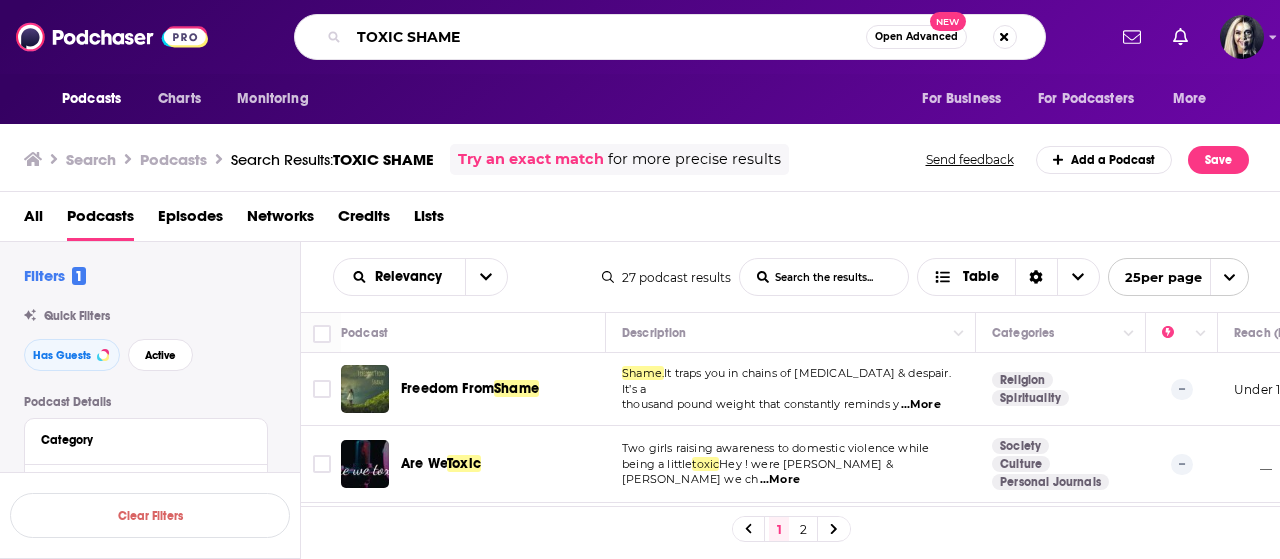 drag, startPoint x: 514, startPoint y: 34, endPoint x: 280, endPoint y: 35, distance: 234.00214 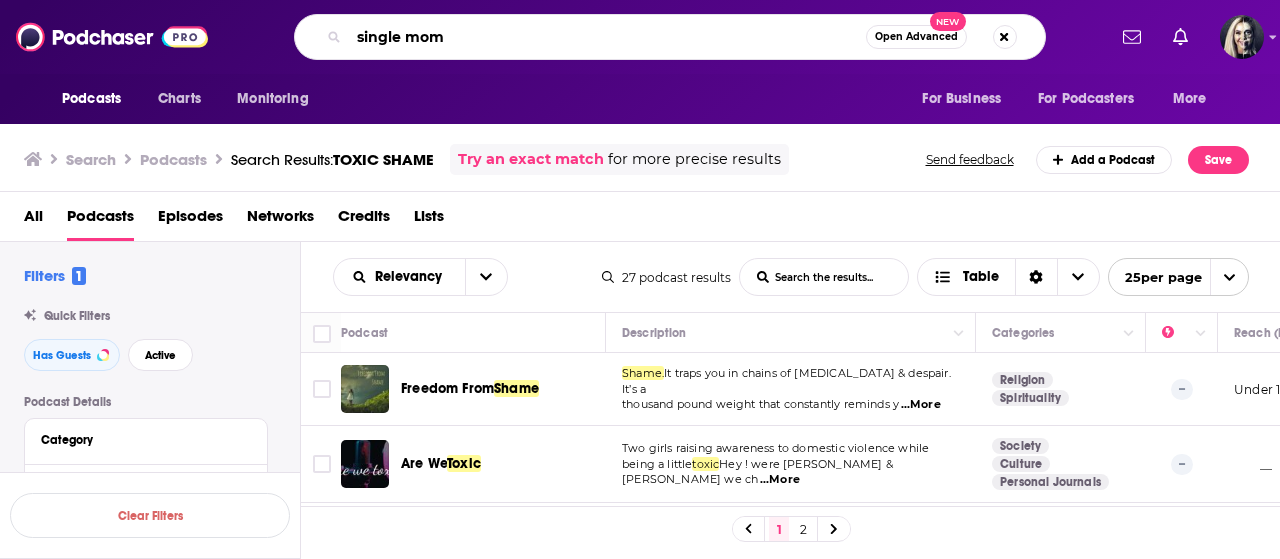 type on "single mom" 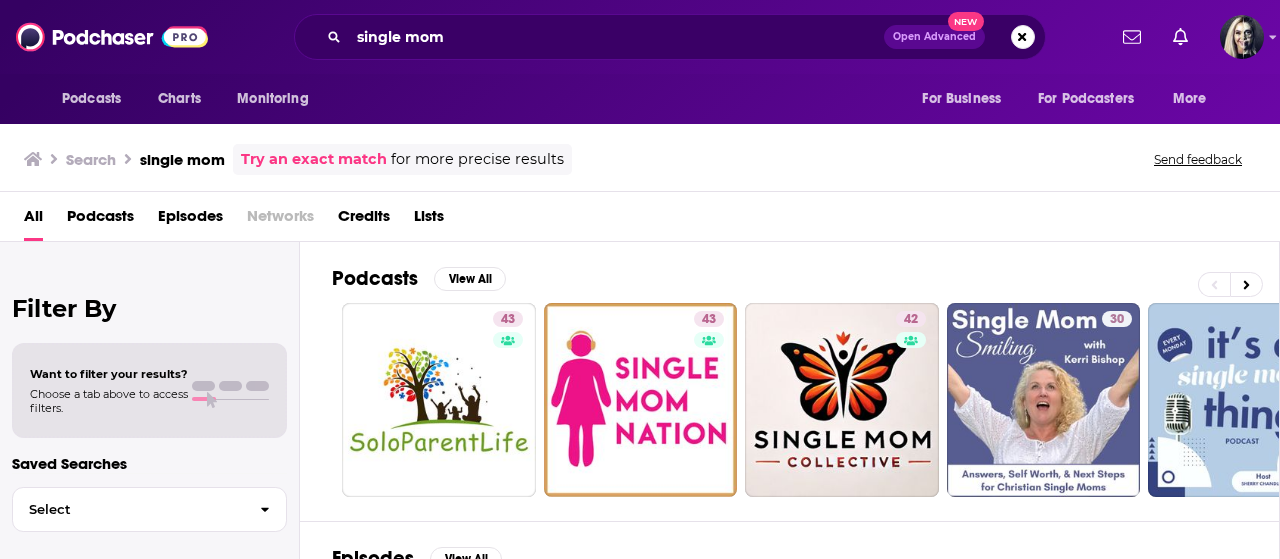 click on "Podcasts" at bounding box center [100, 220] 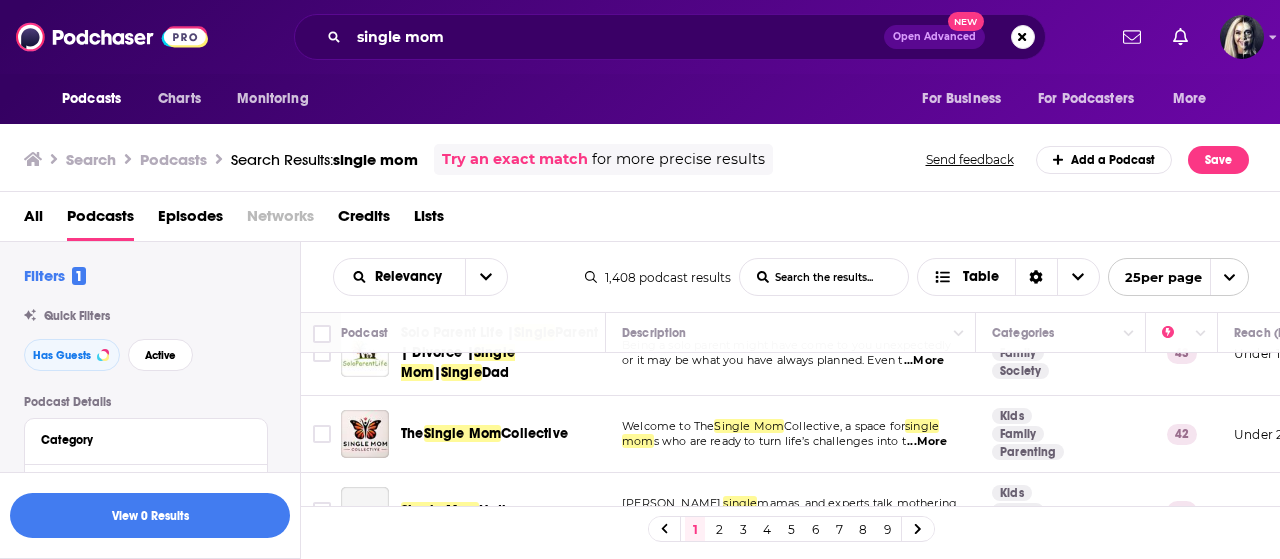 scroll, scrollTop: 52, scrollLeft: 0, axis: vertical 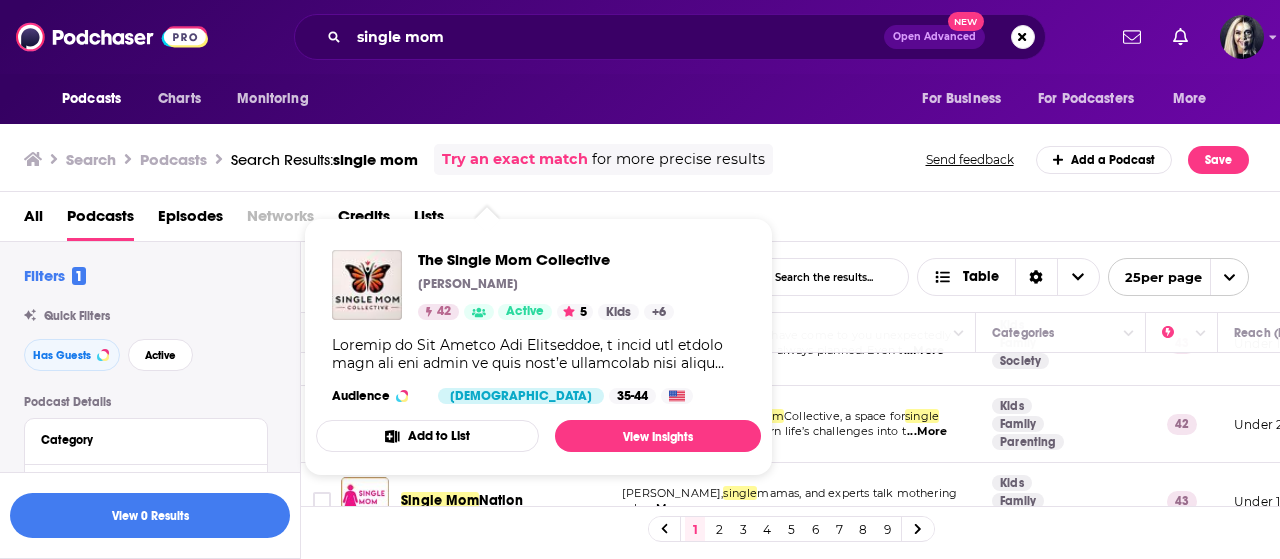 click on "Add to List" at bounding box center [427, 436] 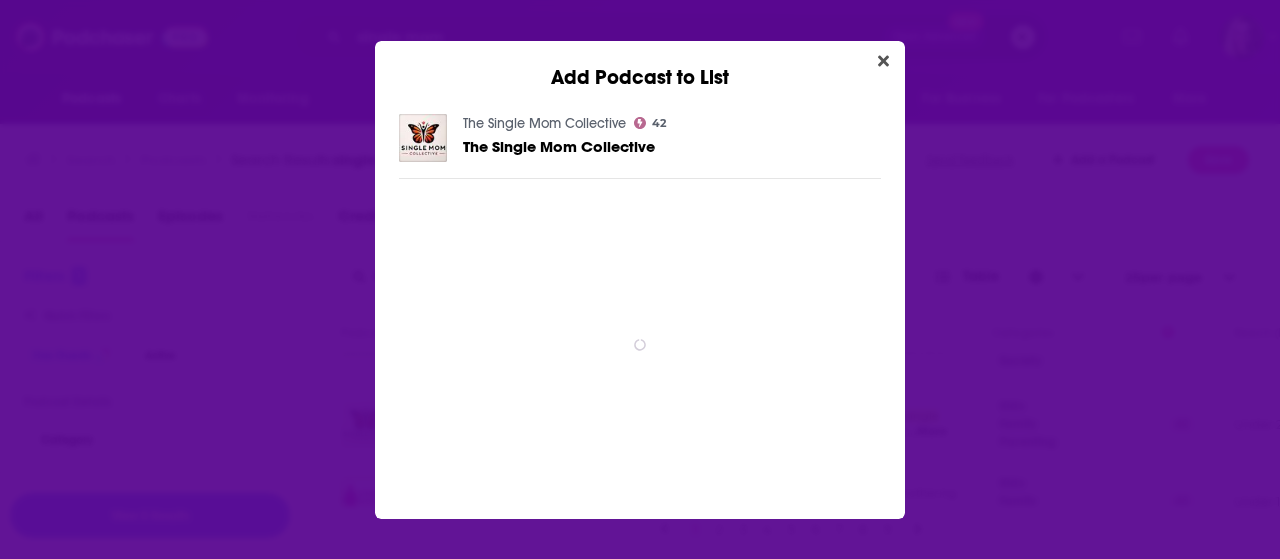 click on "spinner" at bounding box center [640, 345] 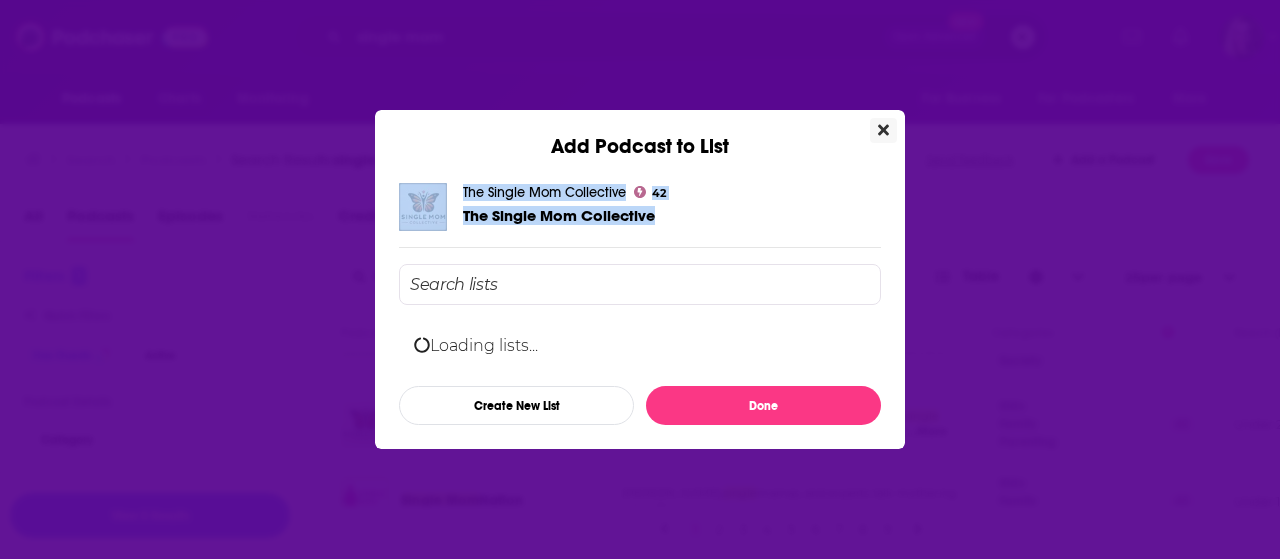 click 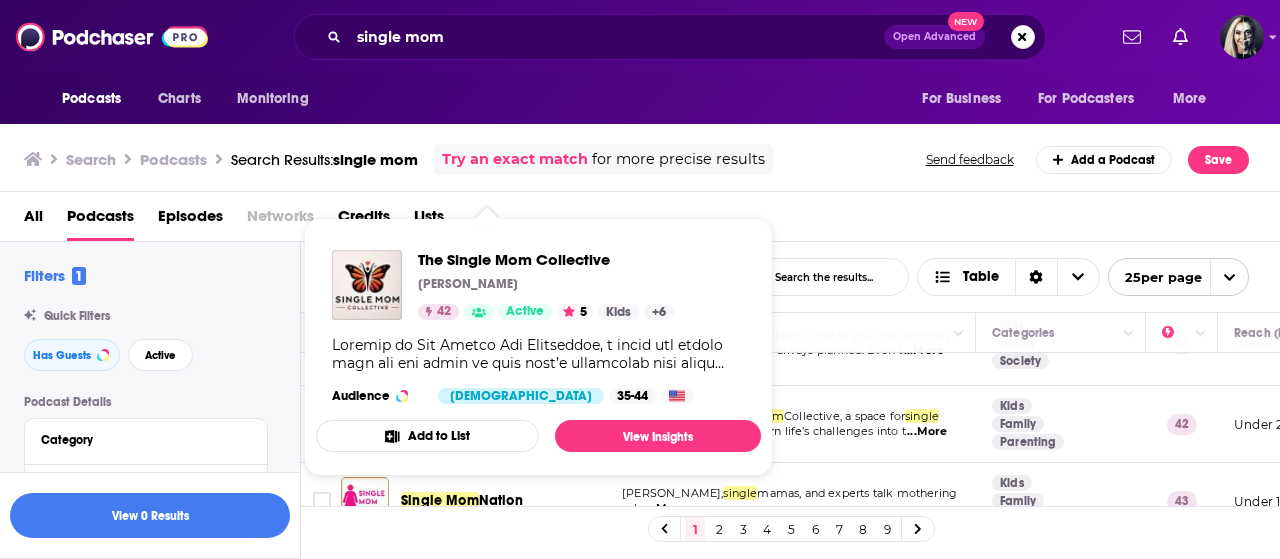 click on "The Single Mom Collective [PERSON_NAME] 42 Active 5 Kids + 6 Audience [DEMOGRAPHIC_DATA] 35-44" at bounding box center [538, 327] 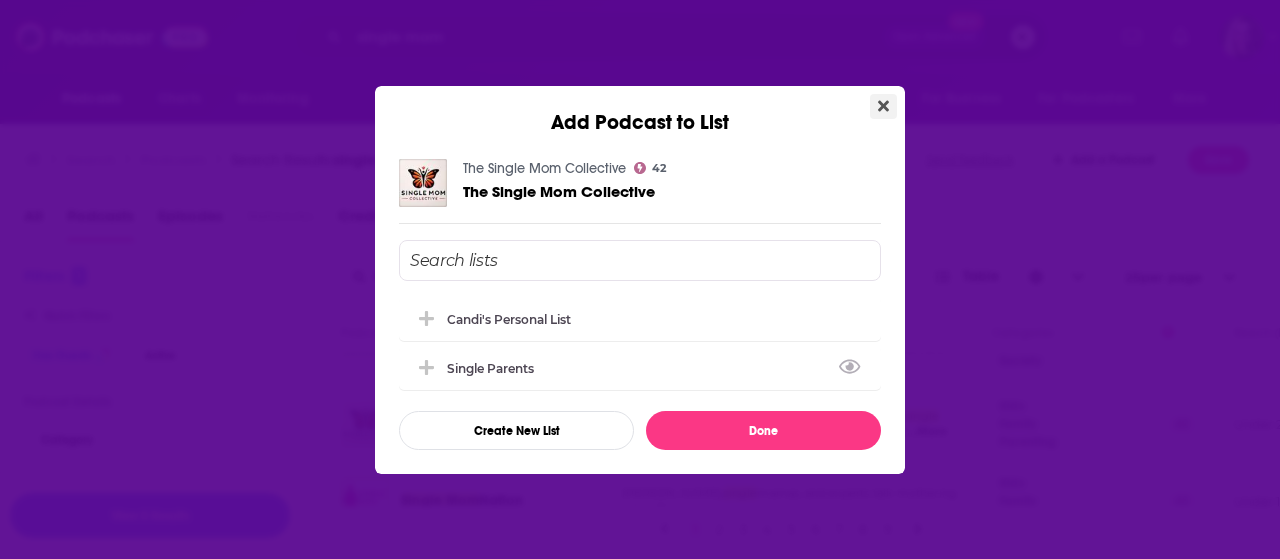 click at bounding box center (883, 106) 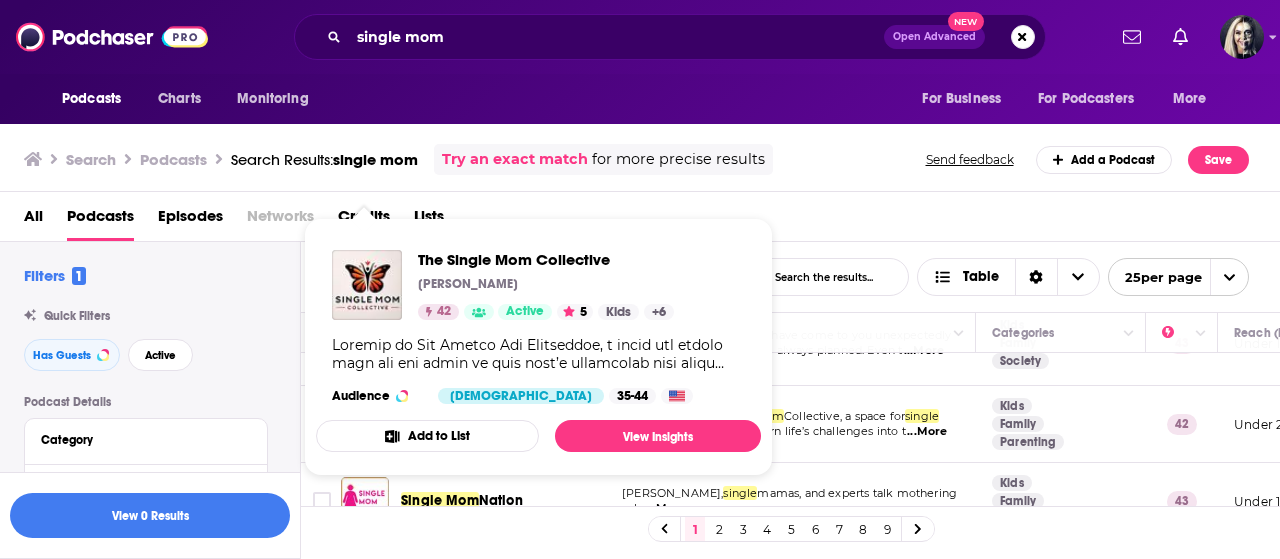 click on "Add to List" at bounding box center (427, 436) 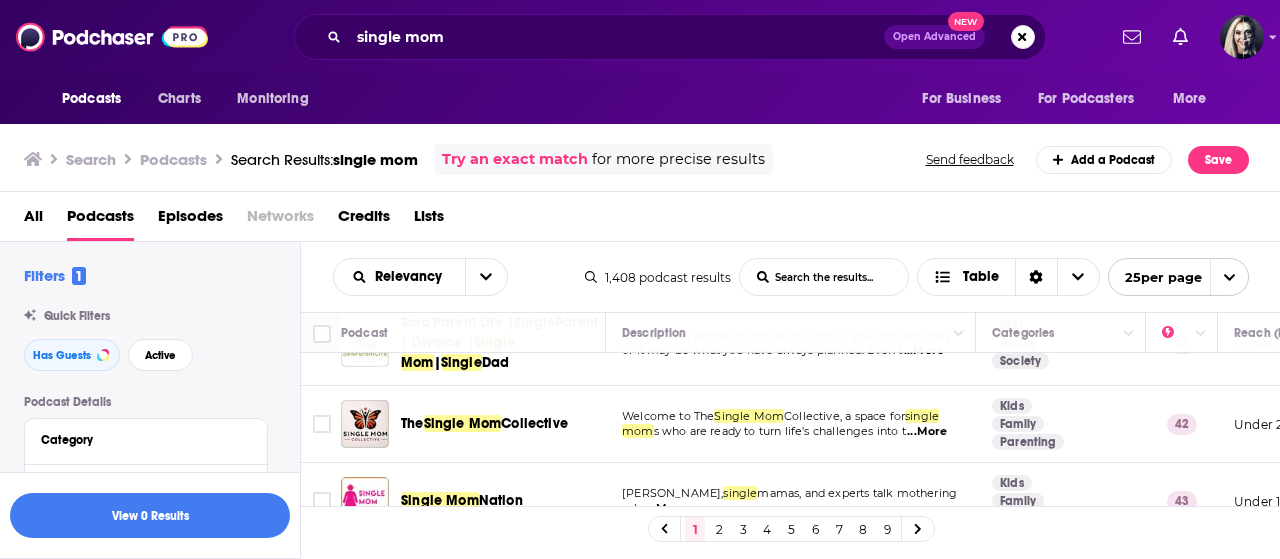 click on "Add Podcast to List The Single Mom Collective 42 The Single Mom Collective Candi's Personal List Single Parents Create New List Done" at bounding box center [640, 279] 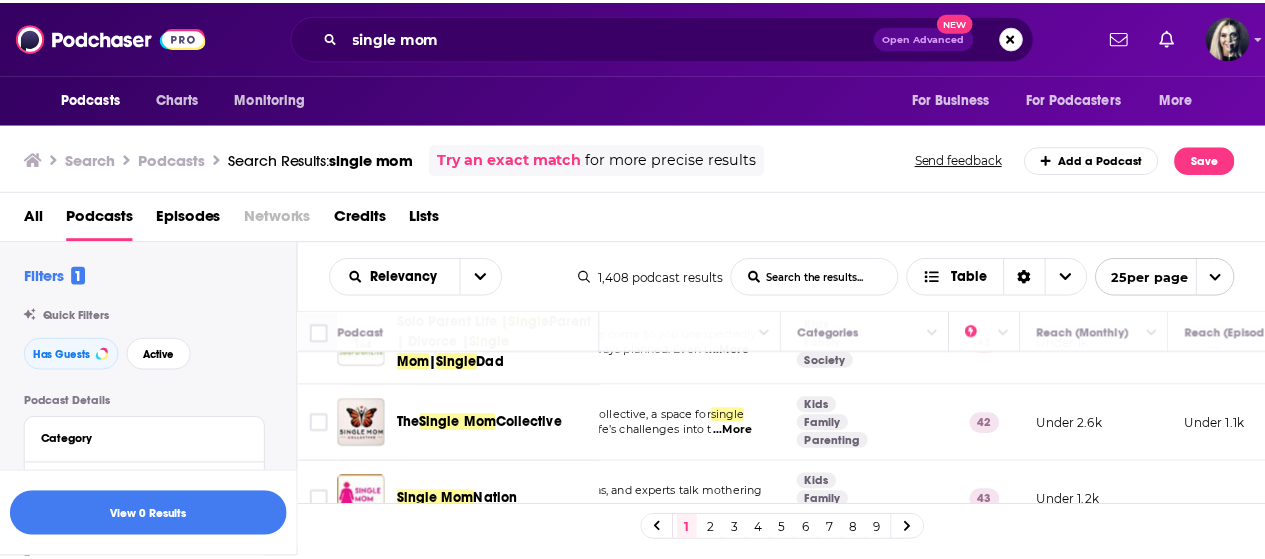 scroll, scrollTop: 52, scrollLeft: 0, axis: vertical 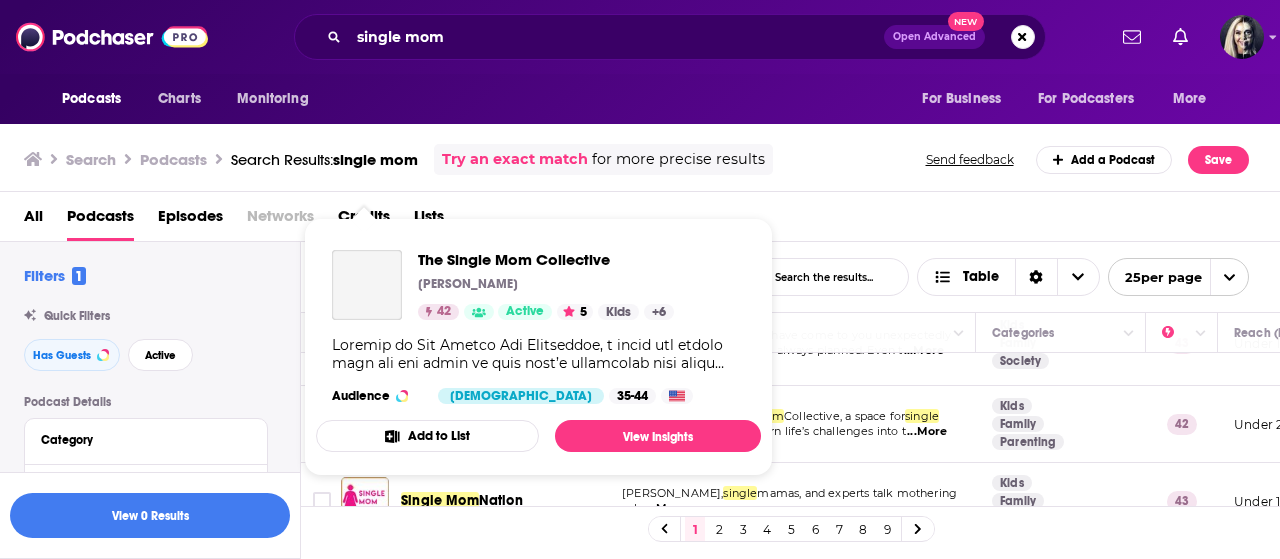 click on "Add to List" at bounding box center [427, 436] 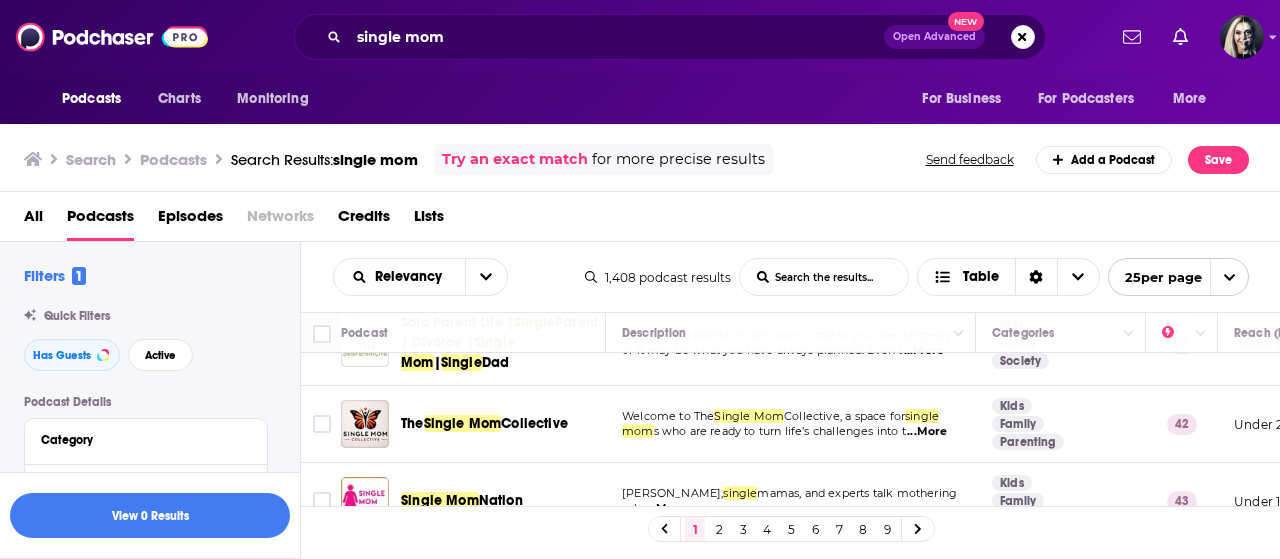 click on "Add Podcast to List The Single Mom Collective 42 The Single Mom Collective Candi's Personal List Single Parents Create New List Done" at bounding box center (640, 279) 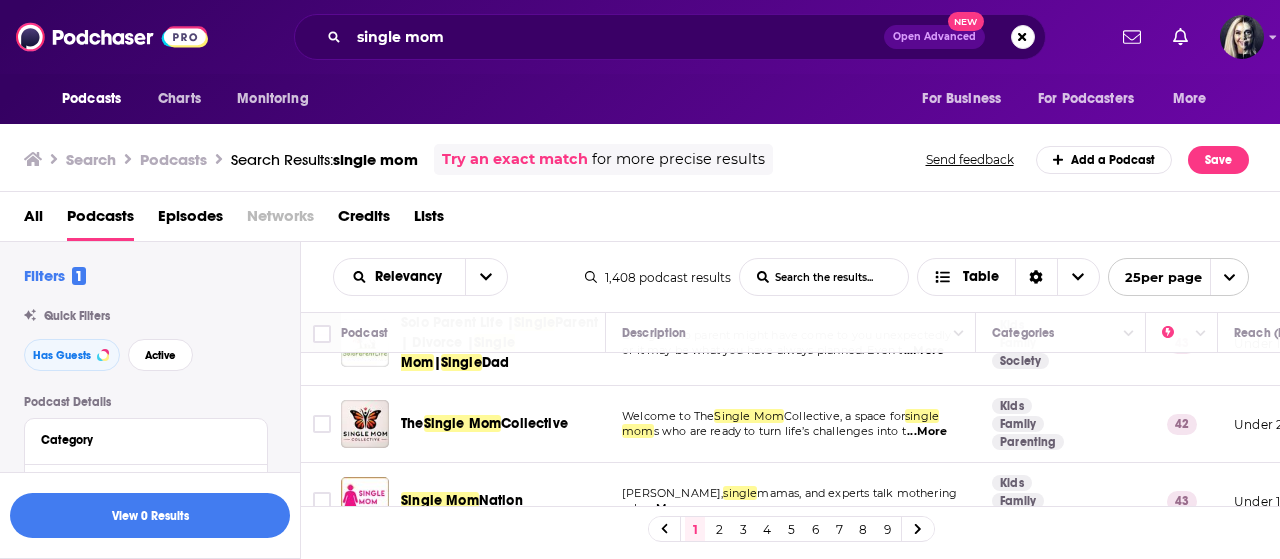 click on "Collective" at bounding box center [534, 423] 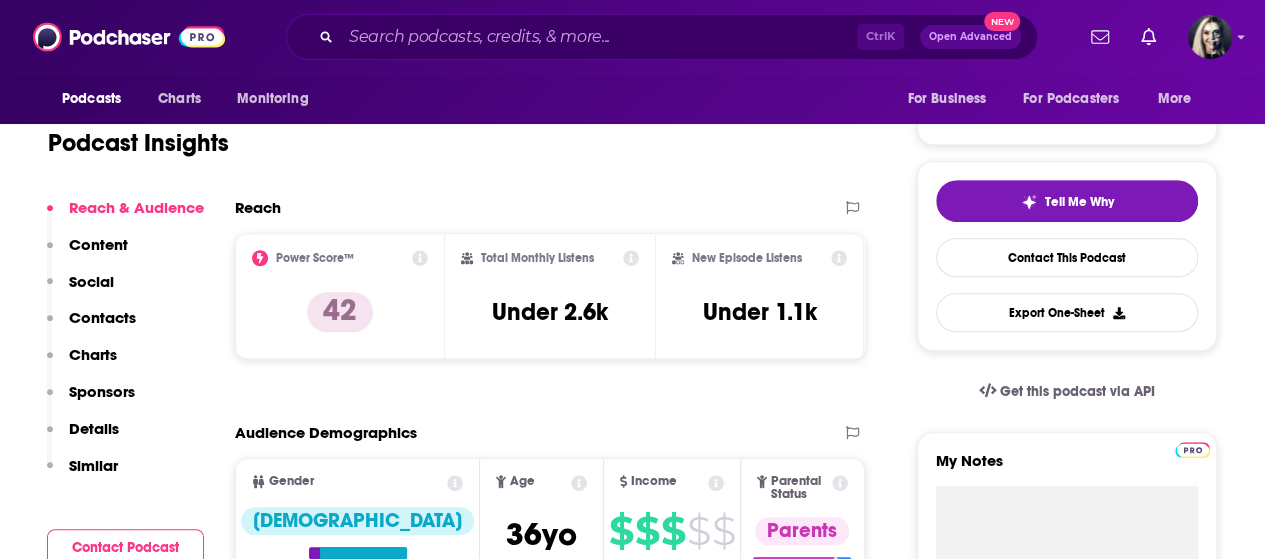 scroll, scrollTop: 0, scrollLeft: 0, axis: both 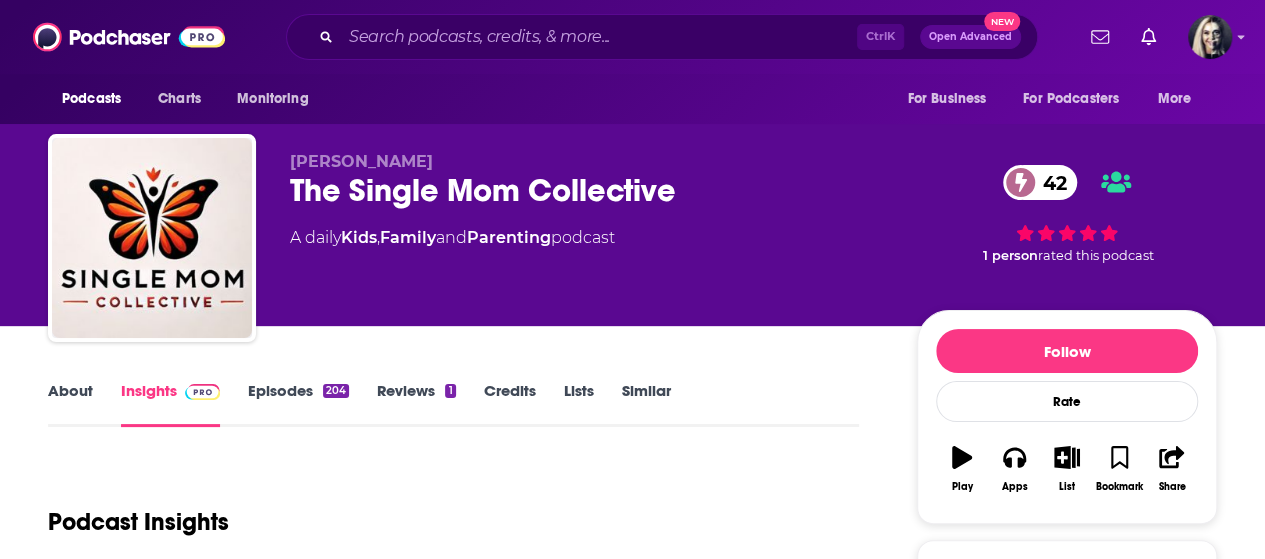 drag, startPoint x: 1279, startPoint y: 35, endPoint x: 751, endPoint y: 451, distance: 672.1904 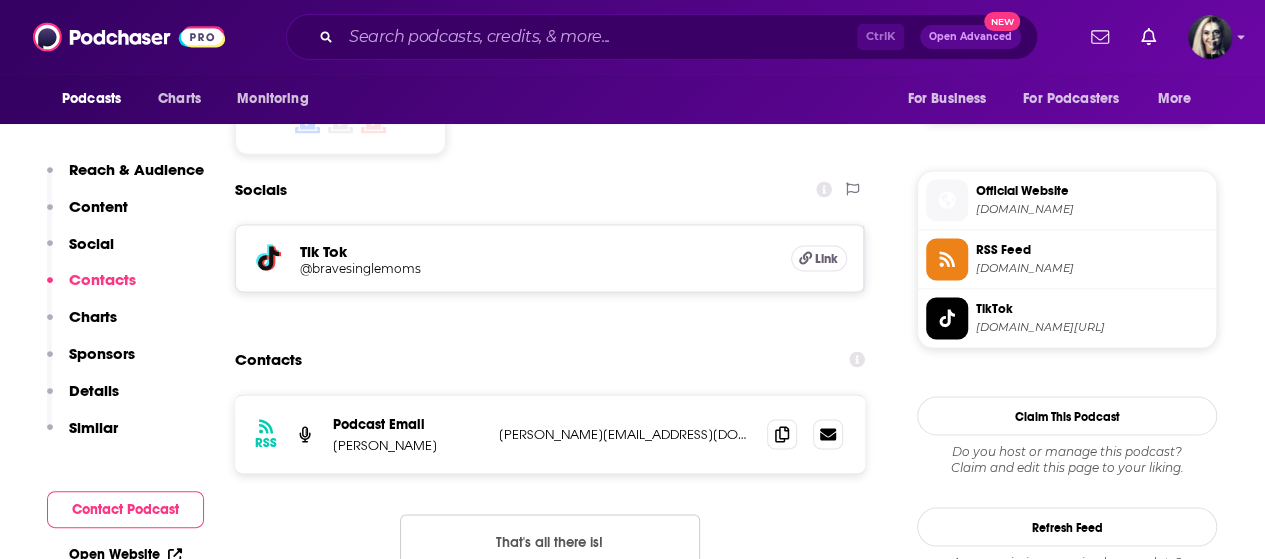 scroll, scrollTop: 1816, scrollLeft: 0, axis: vertical 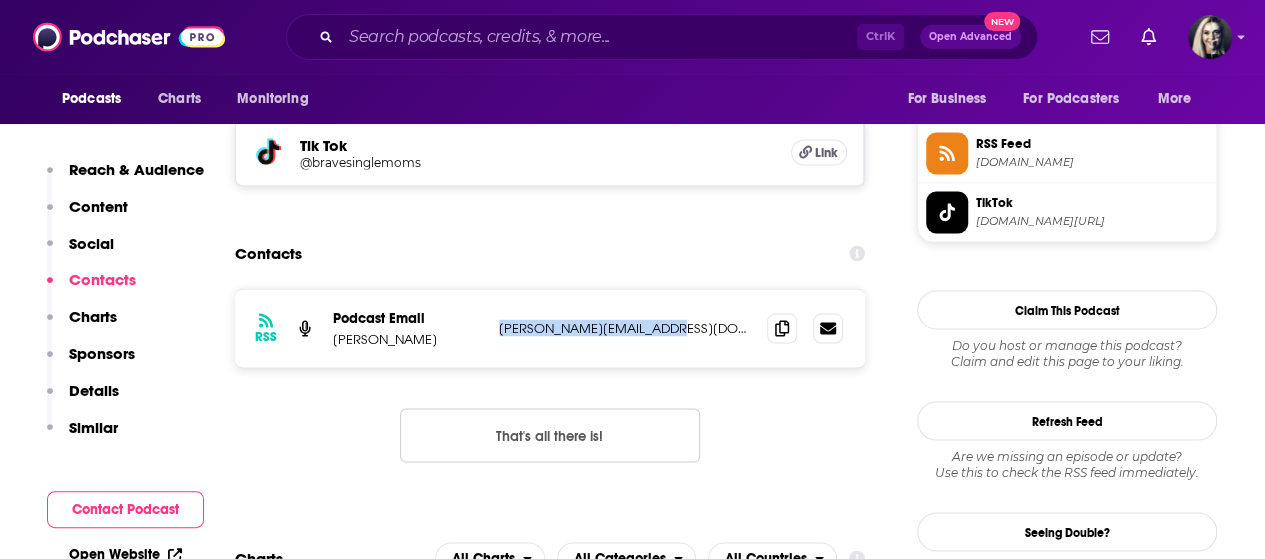 drag, startPoint x: 717, startPoint y: 194, endPoint x: 496, endPoint y: 209, distance: 221.50847 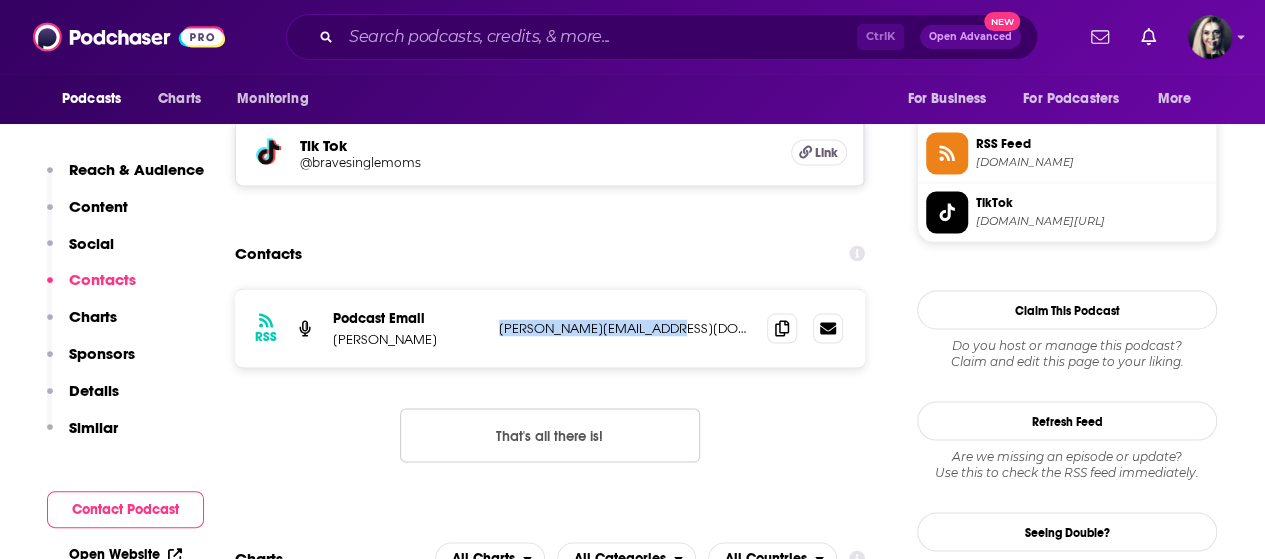 copy on "[PERSON_NAME][EMAIL_ADDRESS][DOMAIN_NAME]" 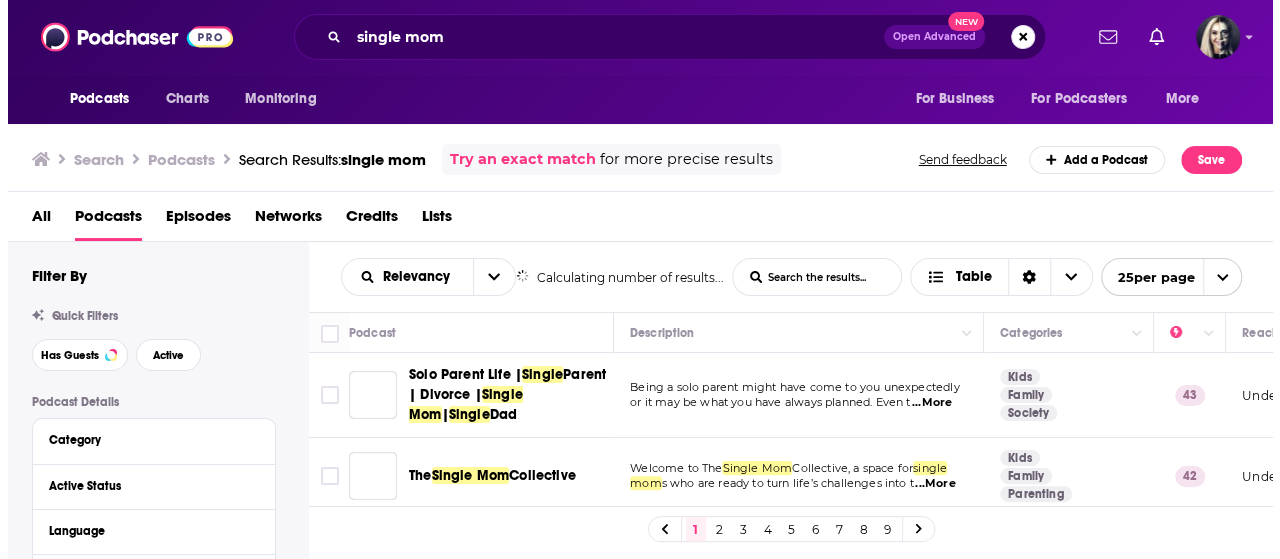 scroll, scrollTop: 0, scrollLeft: 0, axis: both 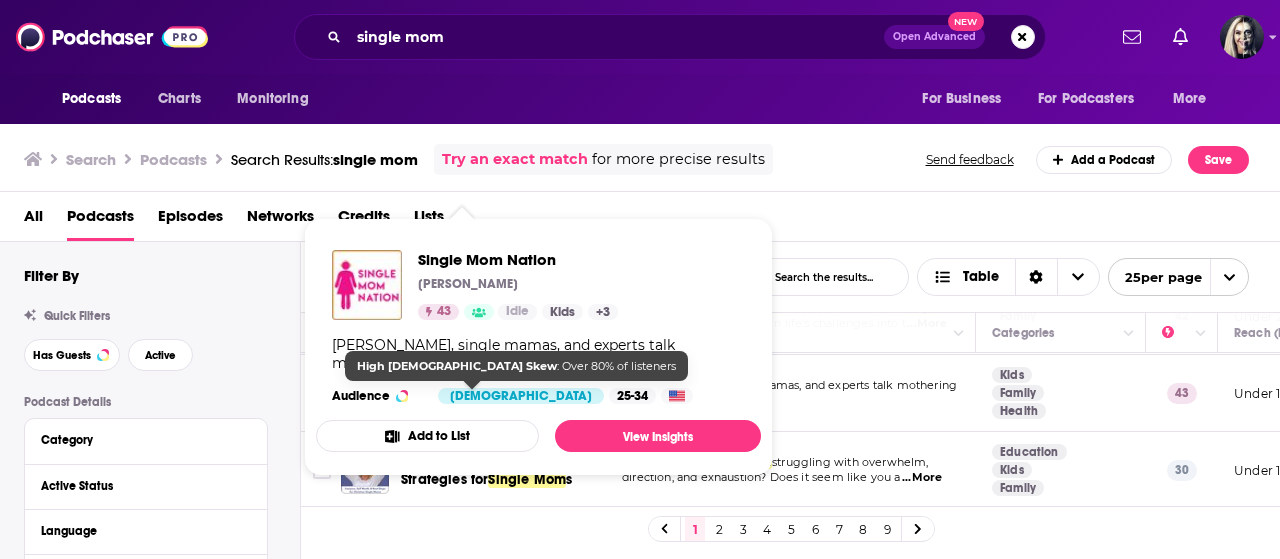 click on "[DEMOGRAPHIC_DATA]" at bounding box center [521, 396] 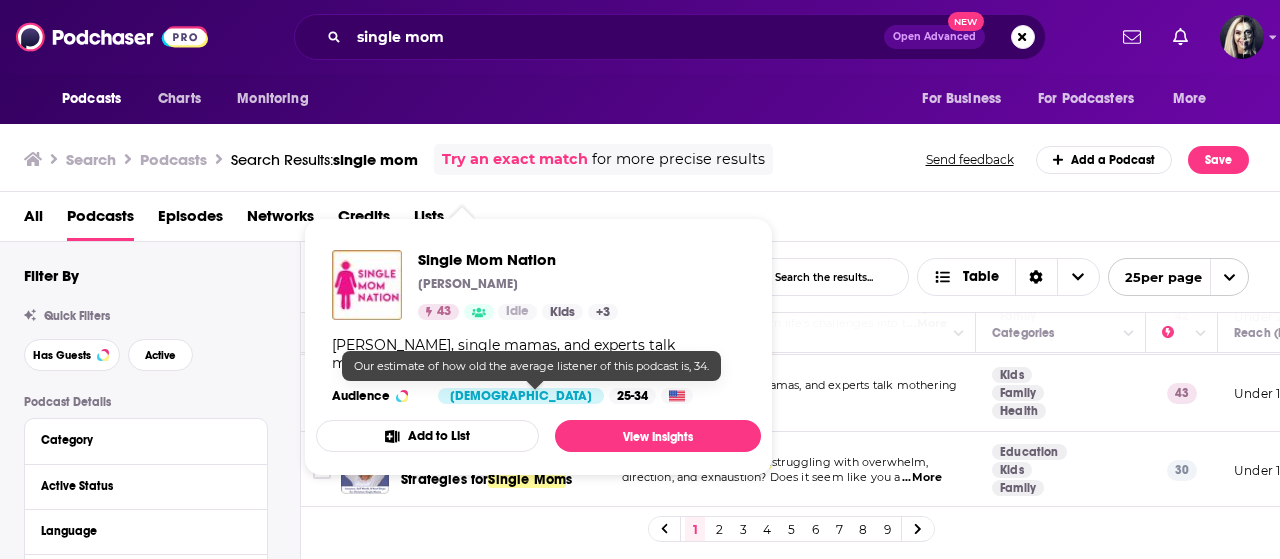 click on "25-34" at bounding box center (632, 396) 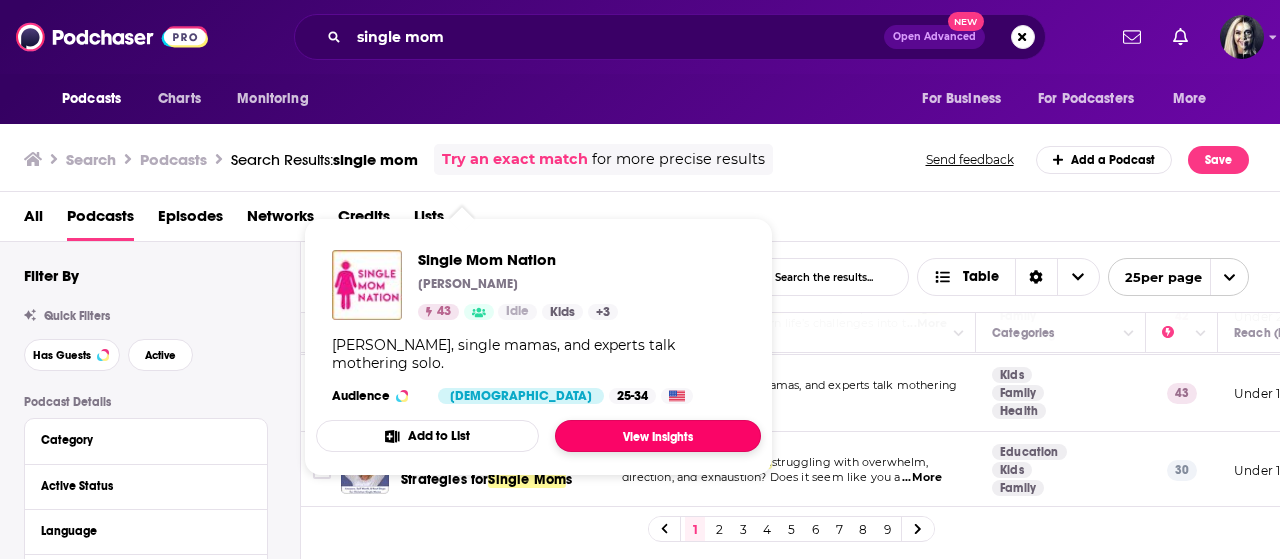 click on "View Insights" at bounding box center [658, 436] 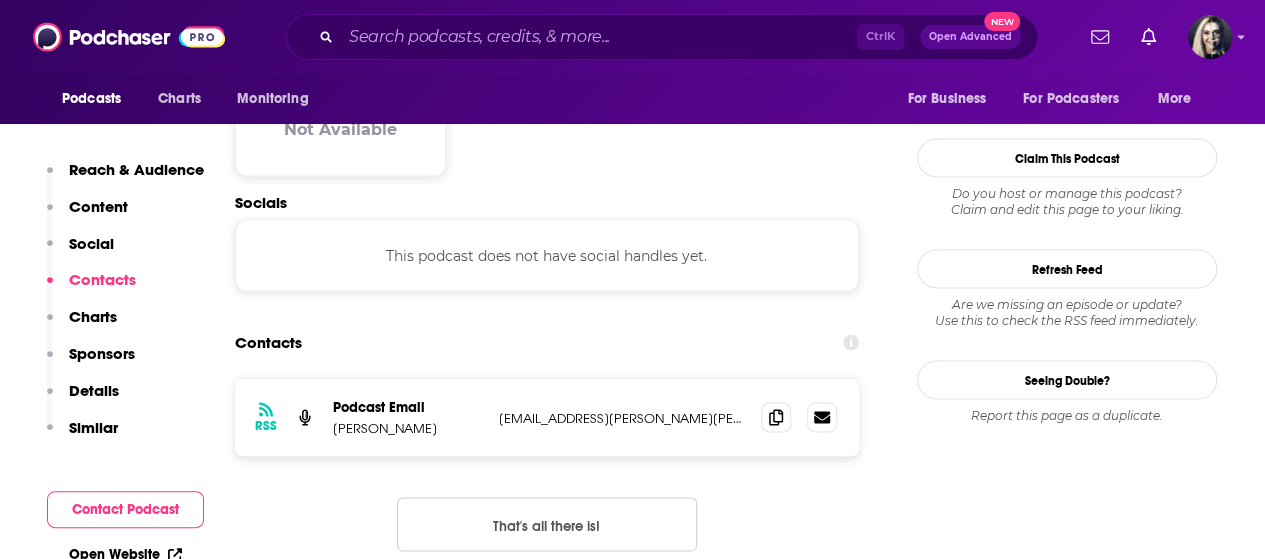 scroll, scrollTop: 1840, scrollLeft: 0, axis: vertical 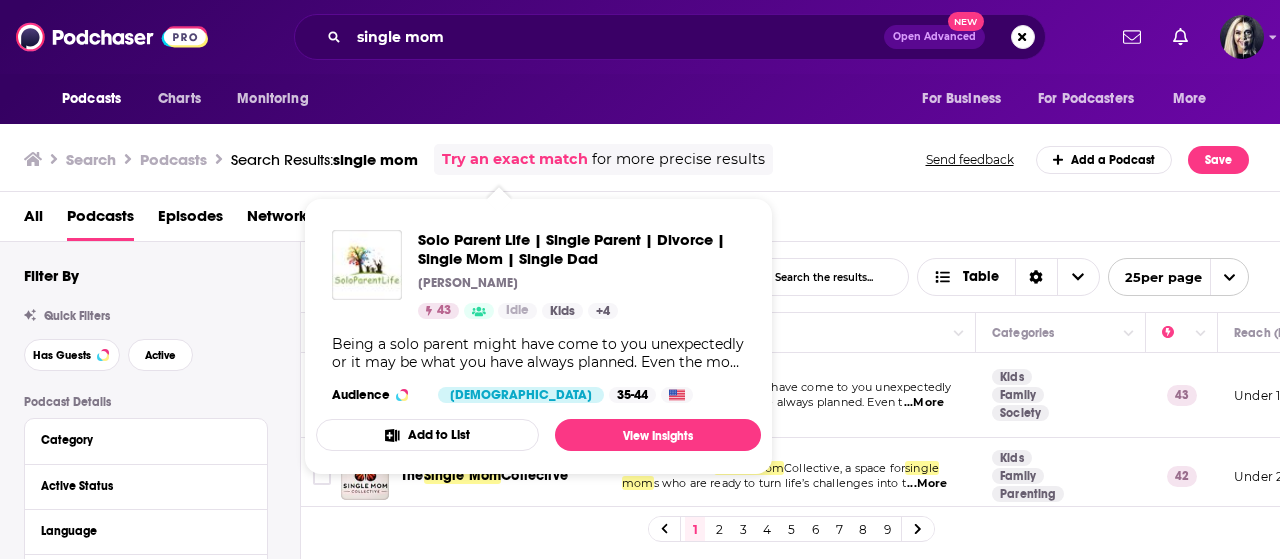 click on "Solo Parent Life | Single Parent | Divorce | Single Mom | Single Dad [PERSON_NAME] 43 Idle Kids + 4 Being a solo parent might have come to you unexpectedly or it may be what you have always planned. Even the most resourceful parent may find themselves in need of support, ideas, and resources. No matter the circumstances, this is the right place to find everything you need to be an outstanding solo parent. [PERSON_NAME] brings on a different guest each week to discuss all the aspects of being a single parent. You may be solo in your parenting role, but you are not alone. Listen to the show each week to find refreshing new ideas, hear stories of other solo parents, and connect with the community that is here to support you! Audience [DEMOGRAPHIC_DATA] 35-44" at bounding box center (538, 316) 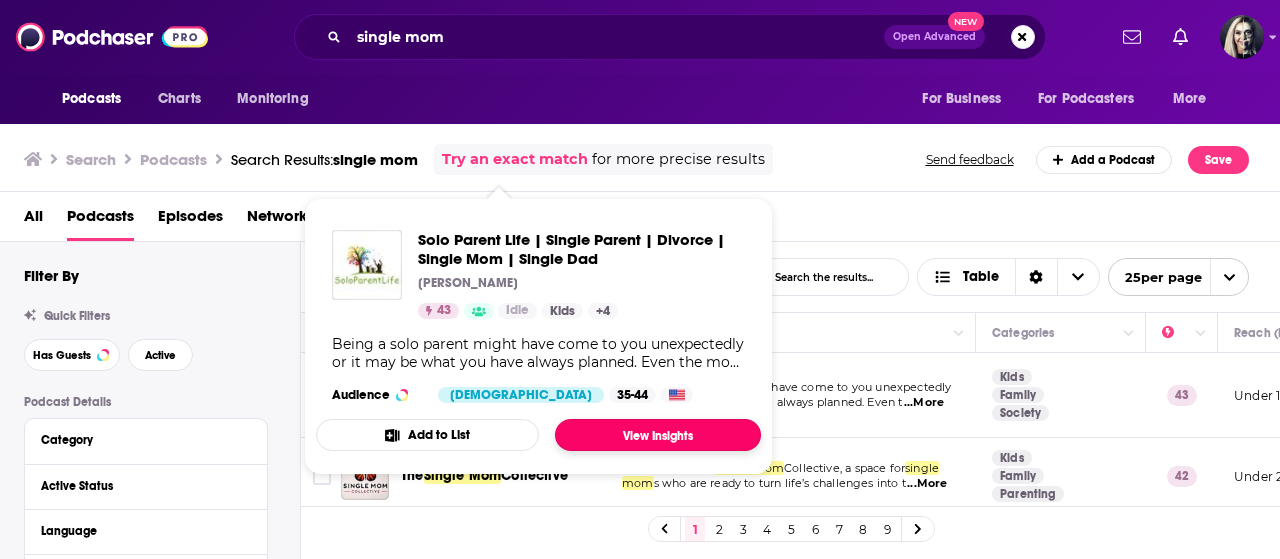 click on "View Insights" at bounding box center [658, 435] 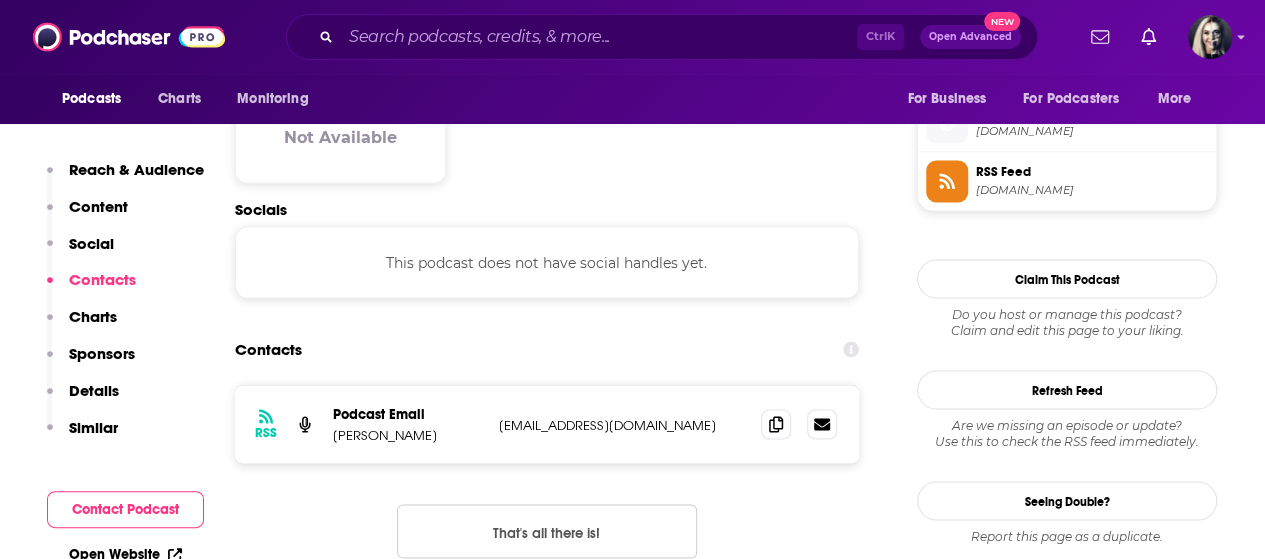 scroll, scrollTop: 1854, scrollLeft: 0, axis: vertical 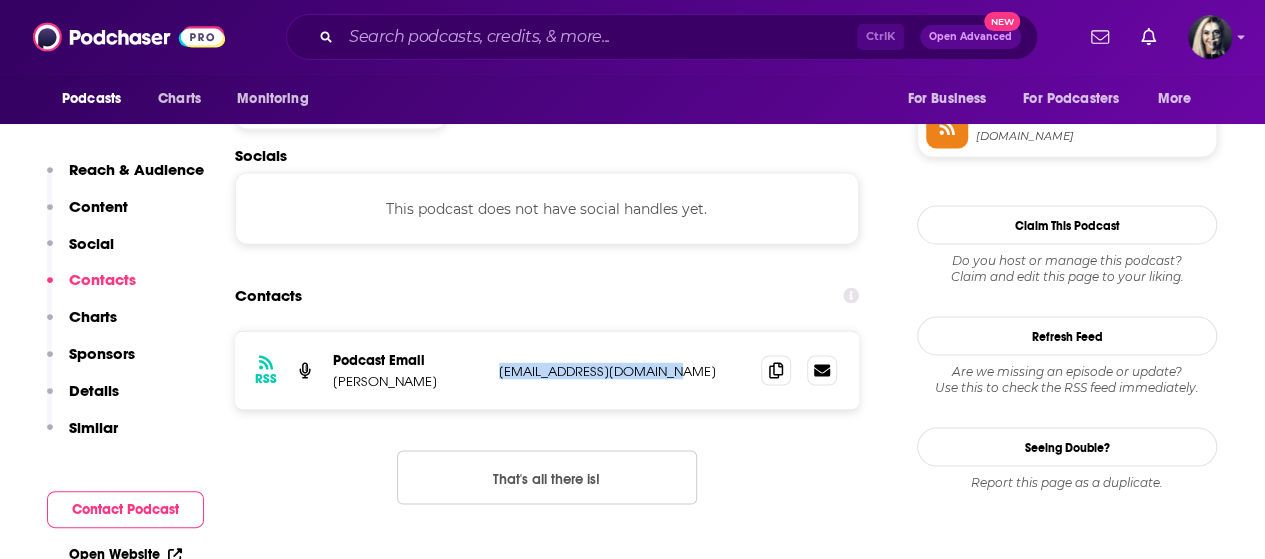 drag, startPoint x: 671, startPoint y: 247, endPoint x: 501, endPoint y: 251, distance: 170.04706 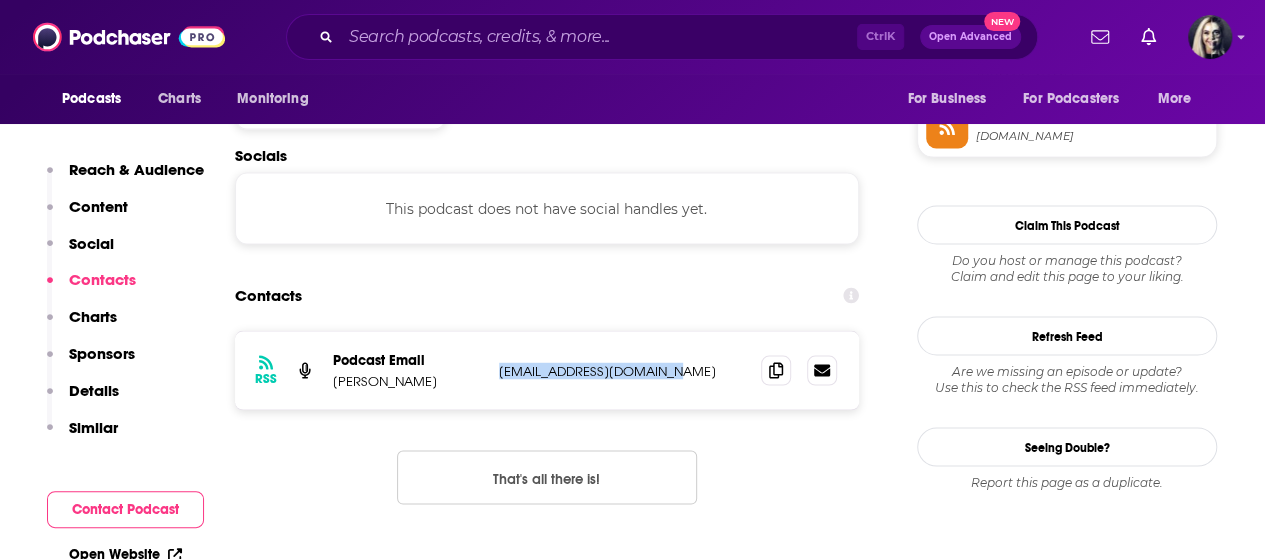click on "[EMAIL_ADDRESS][DOMAIN_NAME]" at bounding box center [622, 370] 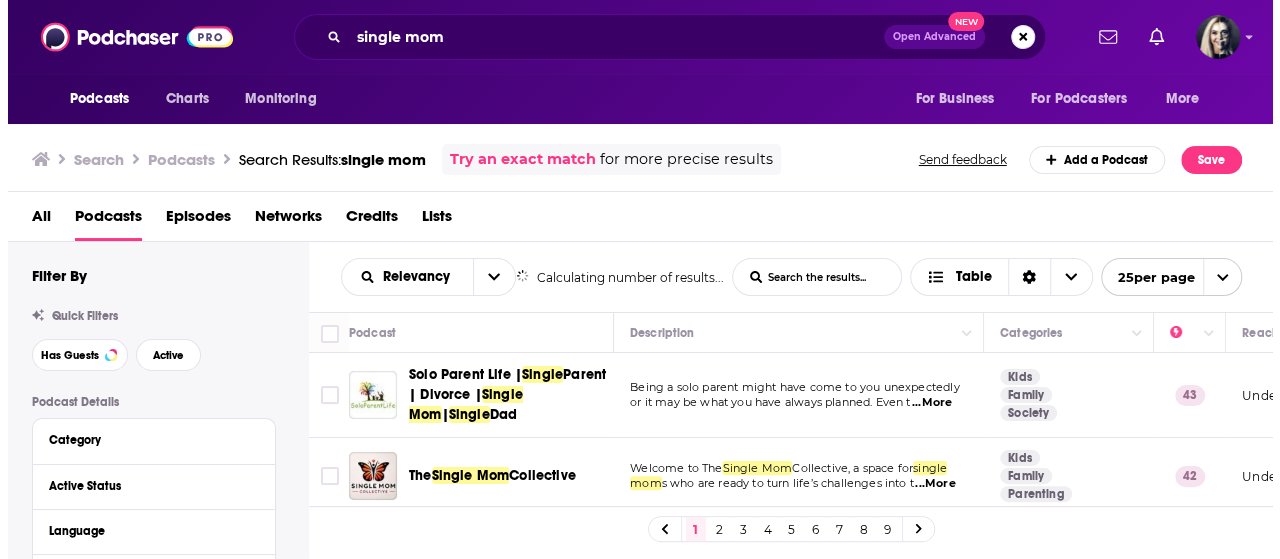 scroll, scrollTop: 0, scrollLeft: 0, axis: both 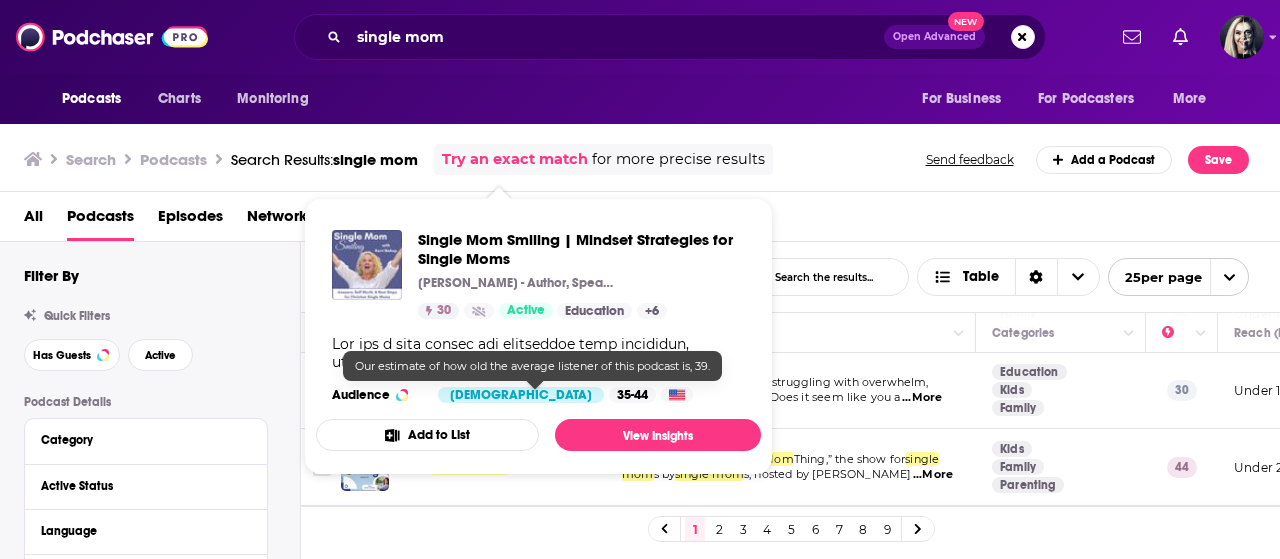 click on "35-44" at bounding box center [632, 395] 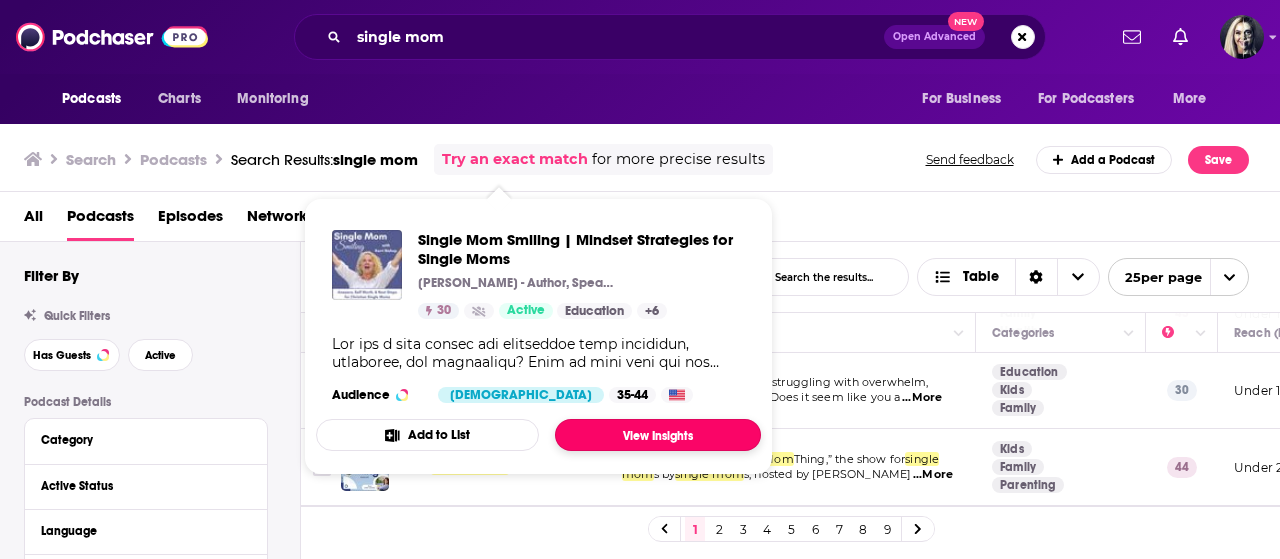 click on "View Insights" at bounding box center [658, 435] 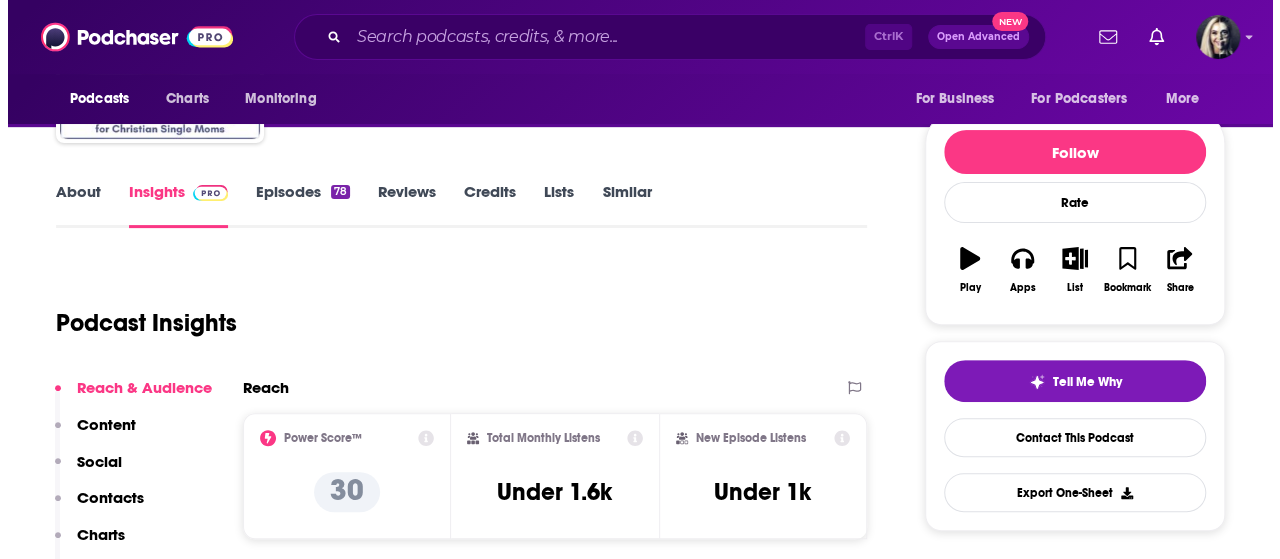 scroll, scrollTop: 0, scrollLeft: 0, axis: both 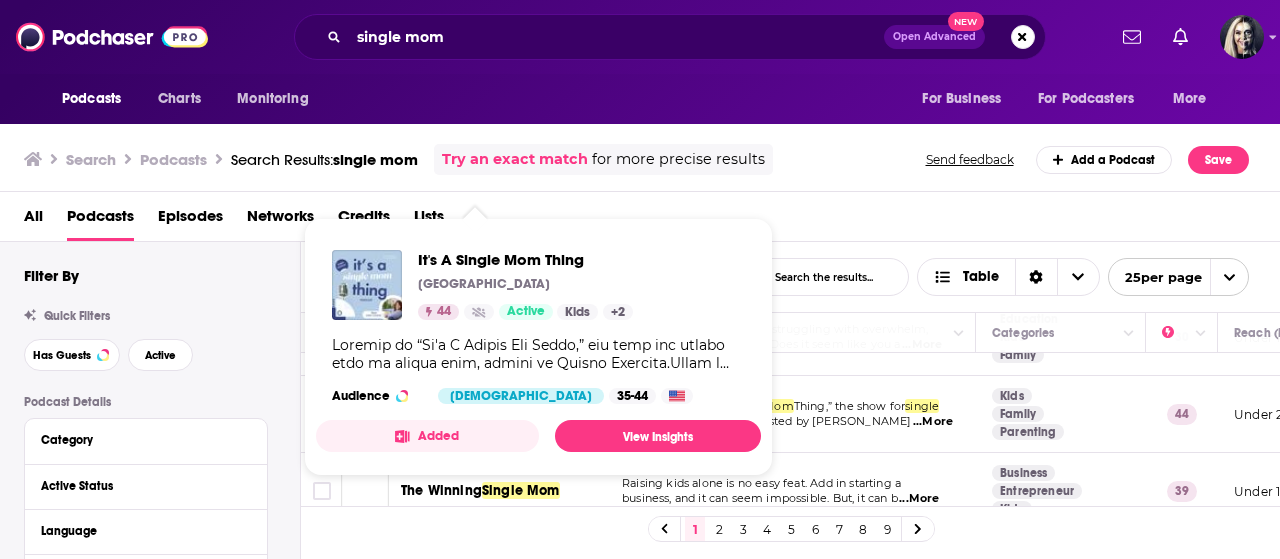 click on "It's A Single Mom Thing Shepherd's Village 44 Active Kids + 2 Audience [DEMOGRAPHIC_DATA] 35-44" at bounding box center [538, 327] 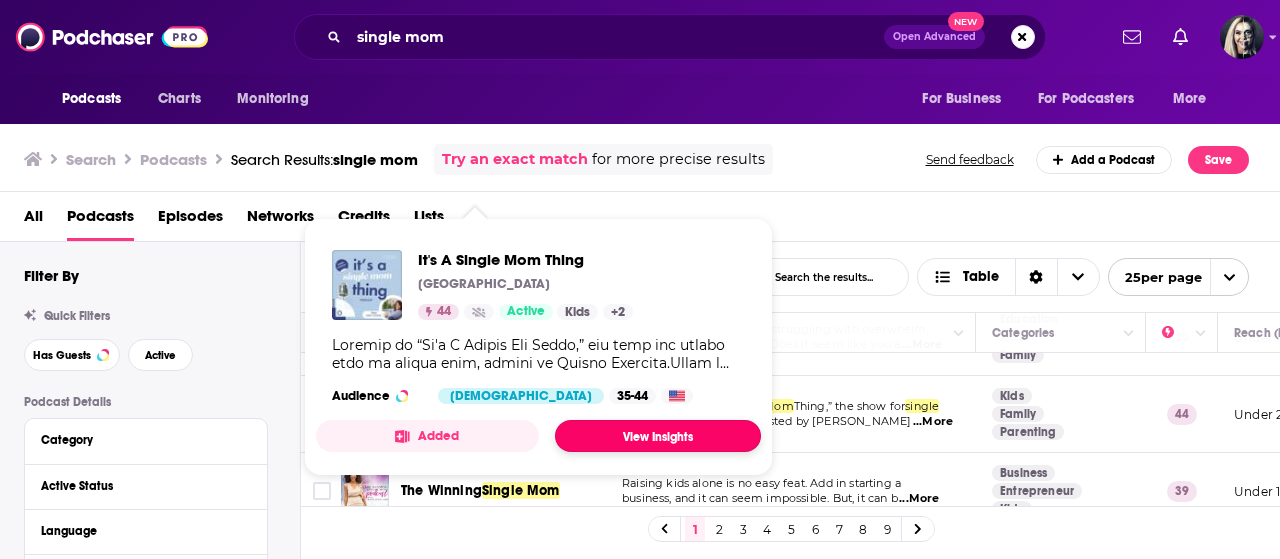 click on "View Insights" at bounding box center [658, 436] 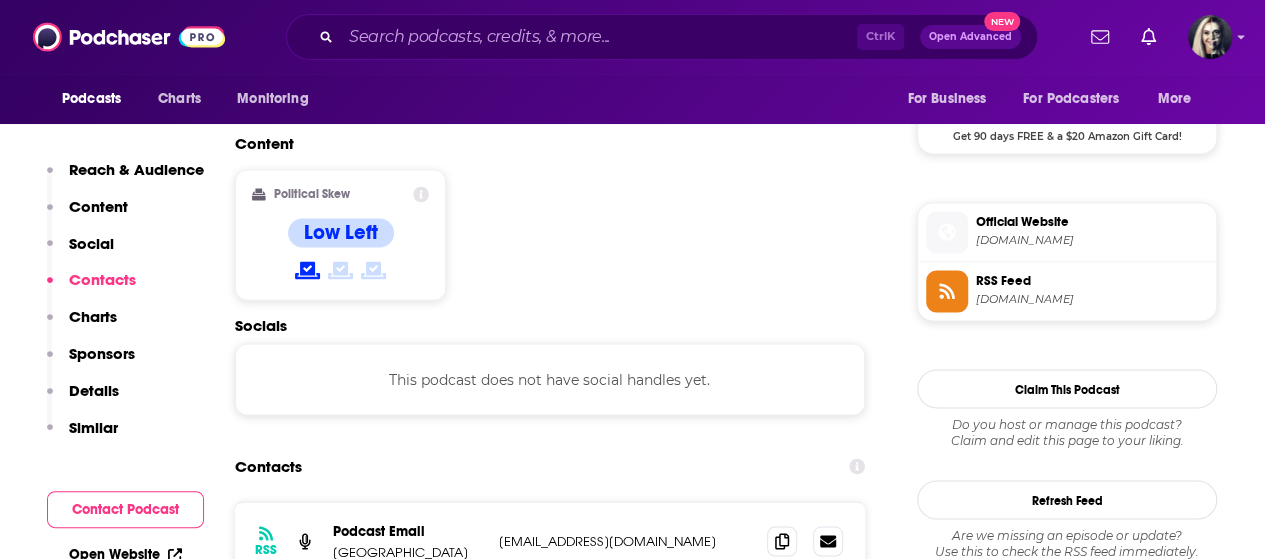 scroll, scrollTop: 1572, scrollLeft: 0, axis: vertical 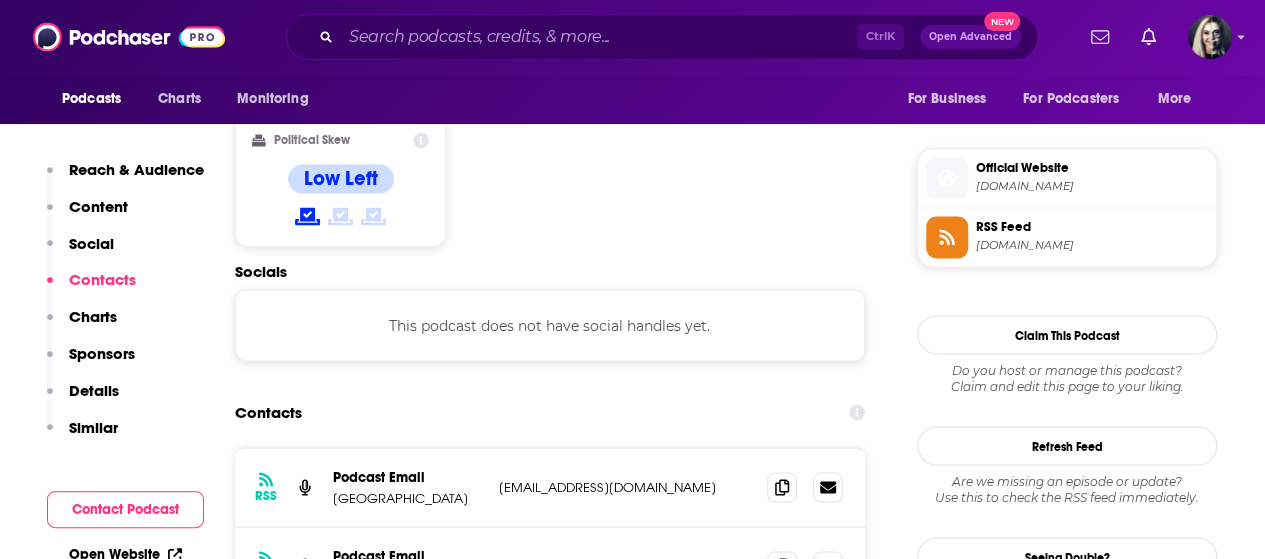 click on "[EMAIL_ADDRESS][DOMAIN_NAME]" at bounding box center (625, 486) 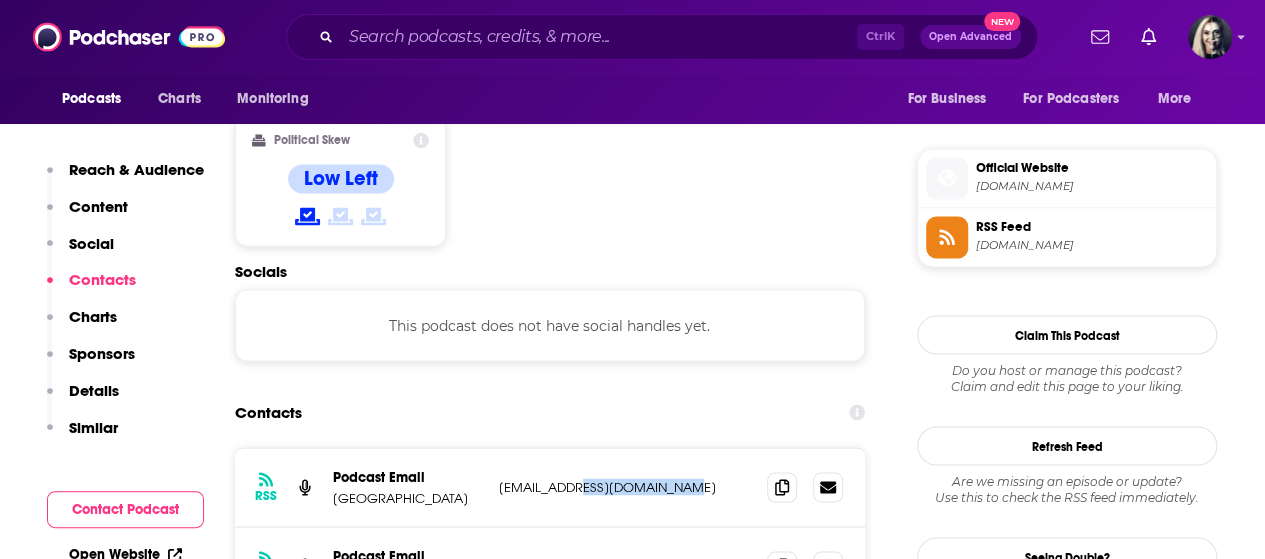 drag, startPoint x: 696, startPoint y: 411, endPoint x: 560, endPoint y: 415, distance: 136.0588 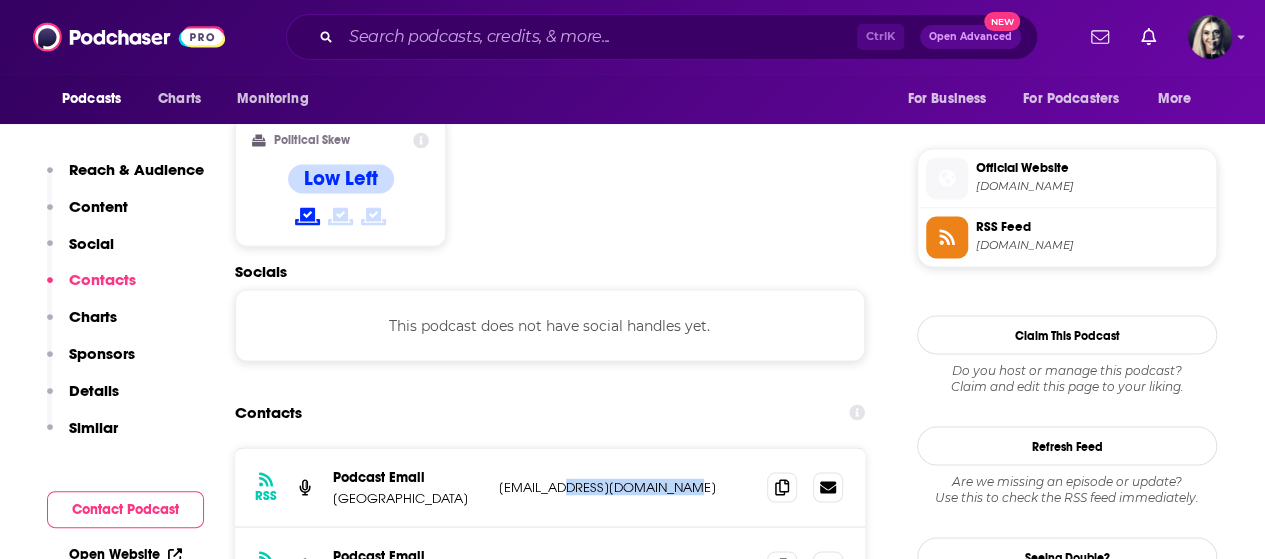 click on "RSS   Podcast Email [GEOGRAPHIC_DATA] [EMAIL_ADDRESS][DOMAIN_NAME] [EMAIL_ADDRESS][DOMAIN_NAME]" at bounding box center (550, 487) 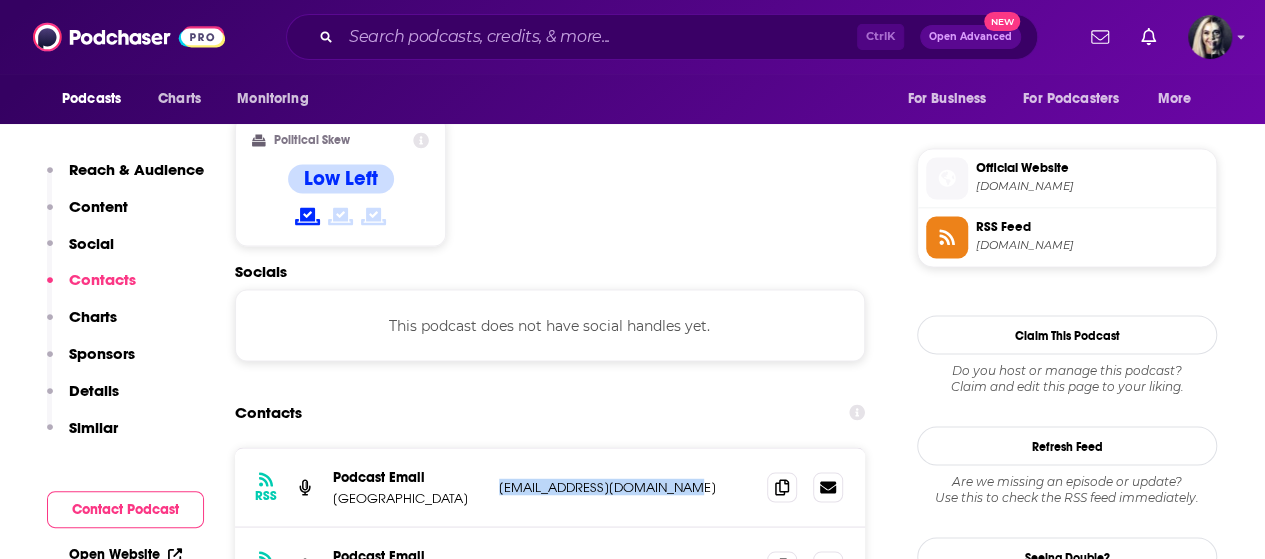 drag, startPoint x: 692, startPoint y: 414, endPoint x: 492, endPoint y: 414, distance: 200 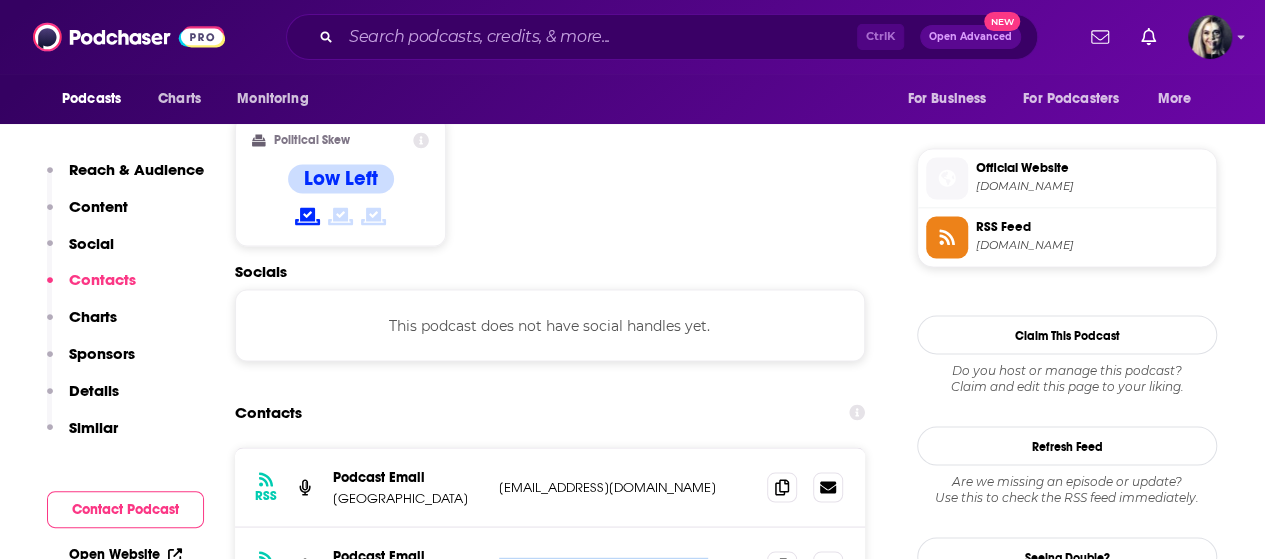 drag, startPoint x: 684, startPoint y: 477, endPoint x: 494, endPoint y: 471, distance: 190.09471 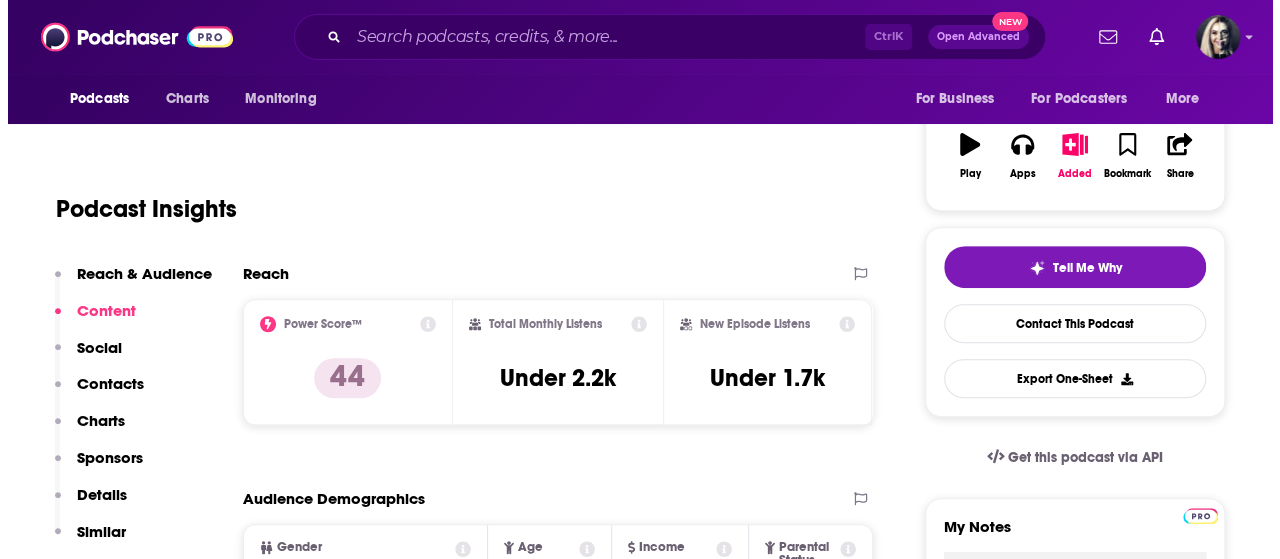 scroll, scrollTop: 0, scrollLeft: 0, axis: both 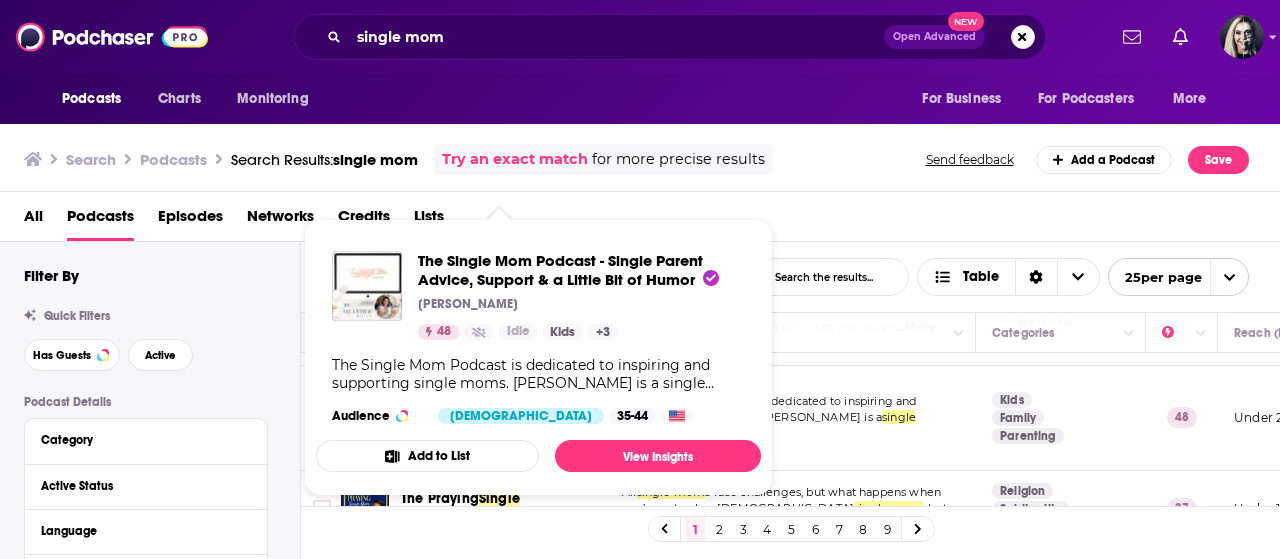 click on "The Single Mom Podcast - Single Parent Advice, Support & a Little Bit of Humor [PERSON_NAME] 48 Idle Kids + 3 The Single Mom Podcast is dedicated to inspiring and supporting single moms. [PERSON_NAME] is a single mother of three children (two with special needs) who spent years struggling just to make ends meet. Now she is a successful business owner and is dedicated to helping other single moms find the tools, resources and mindsets to navigate through the [MEDICAL_DATA] of raising children alone. Audience [DEMOGRAPHIC_DATA] 35-44" at bounding box center [538, 337] 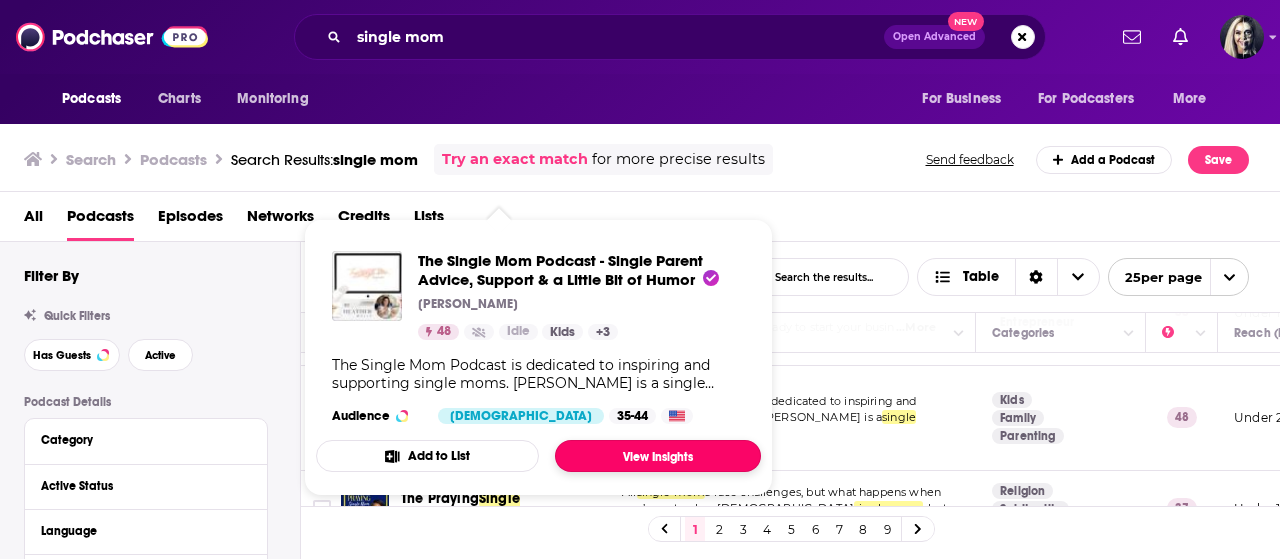 click on "View Insights" at bounding box center (658, 456) 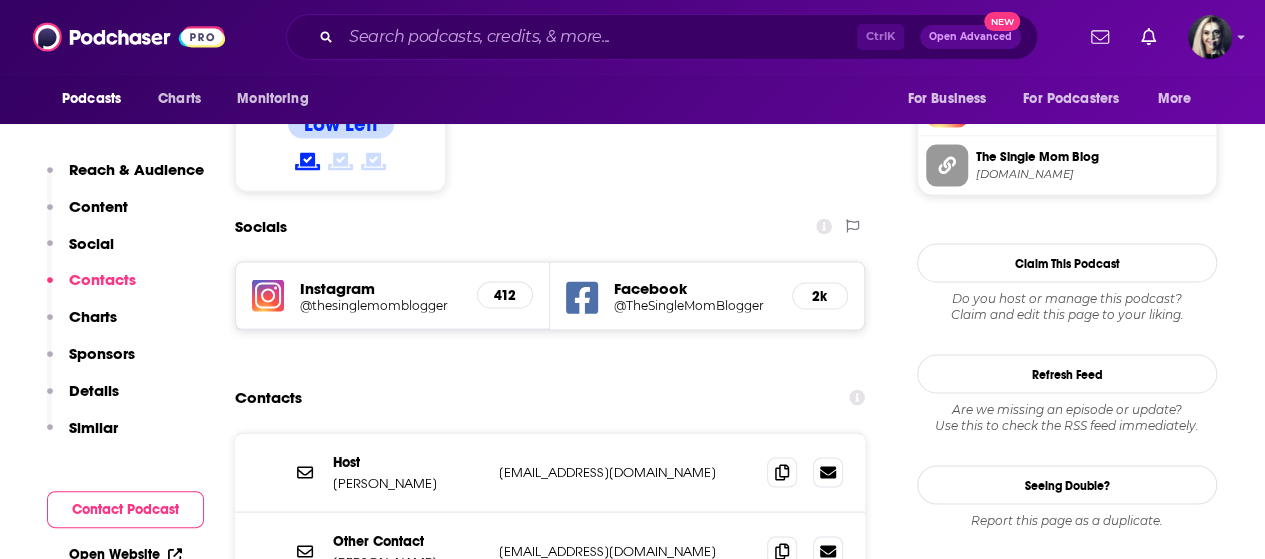 scroll, scrollTop: 1910, scrollLeft: 0, axis: vertical 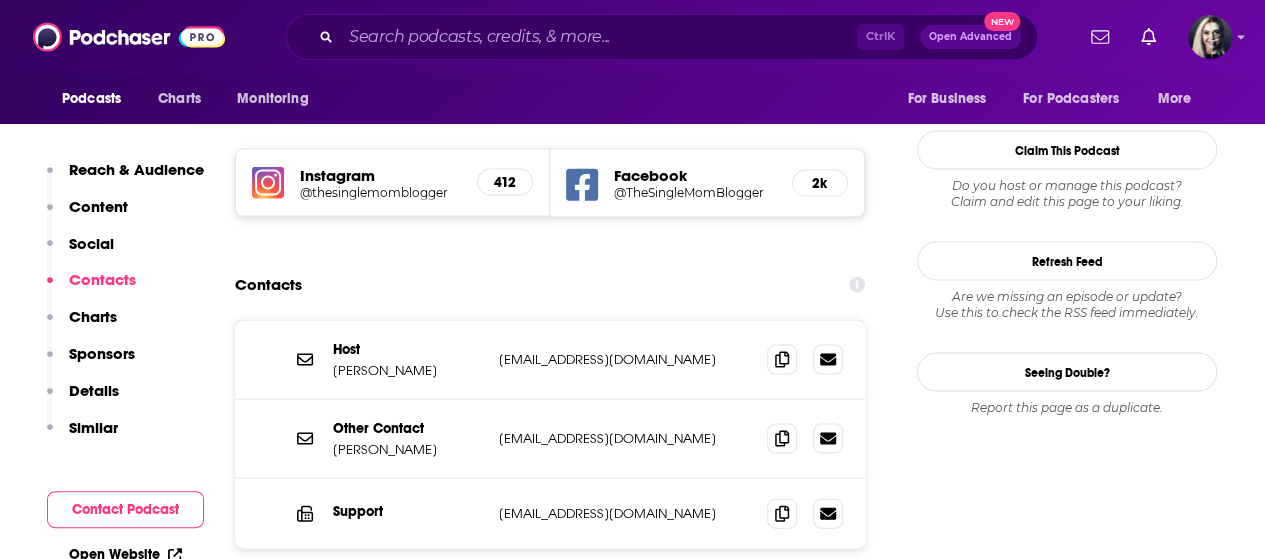 click on "[EMAIL_ADDRESS][DOMAIN_NAME]" at bounding box center [625, 359] 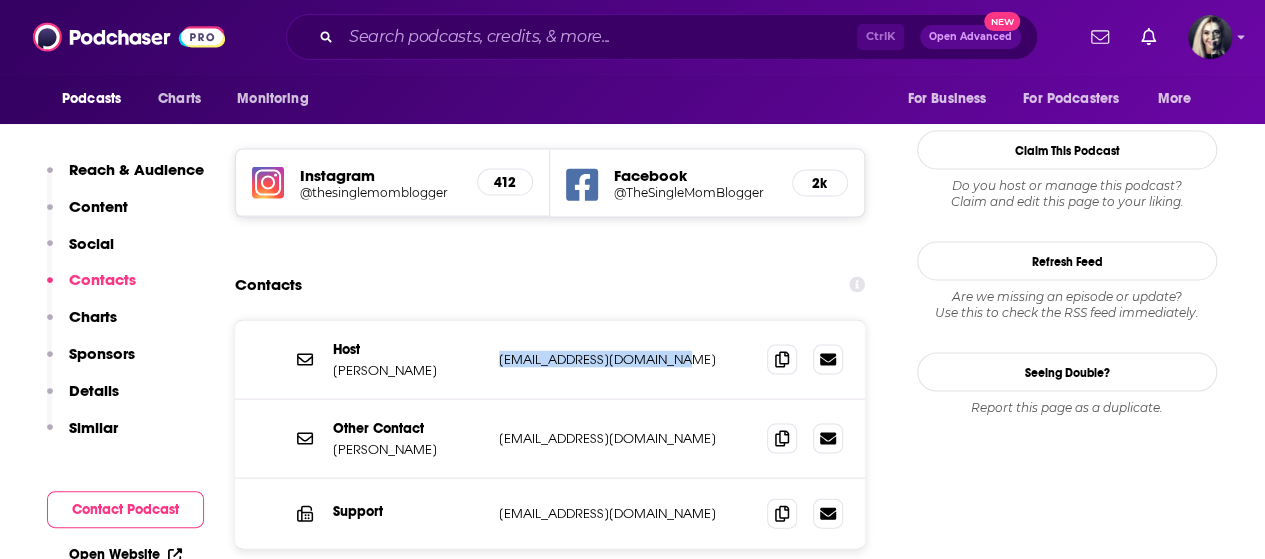 drag, startPoint x: 698, startPoint y: 229, endPoint x: 496, endPoint y: 225, distance: 202.0396 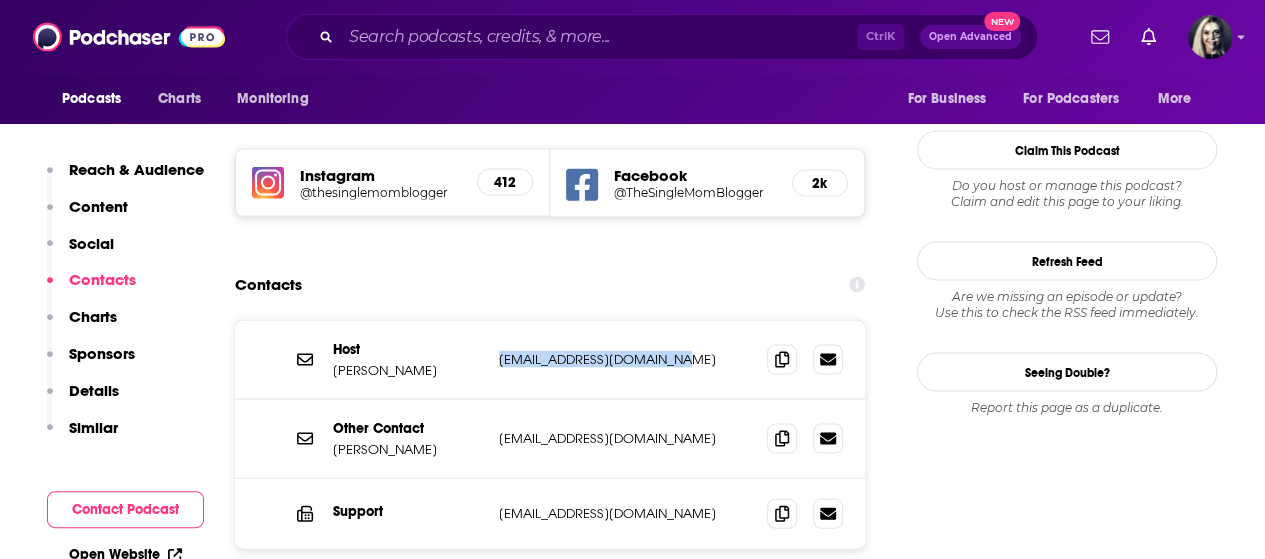 click on "Host [PERSON_NAME] [EMAIL_ADDRESS][DOMAIN_NAME] [EMAIL_ADDRESS][DOMAIN_NAME]" at bounding box center [550, 360] 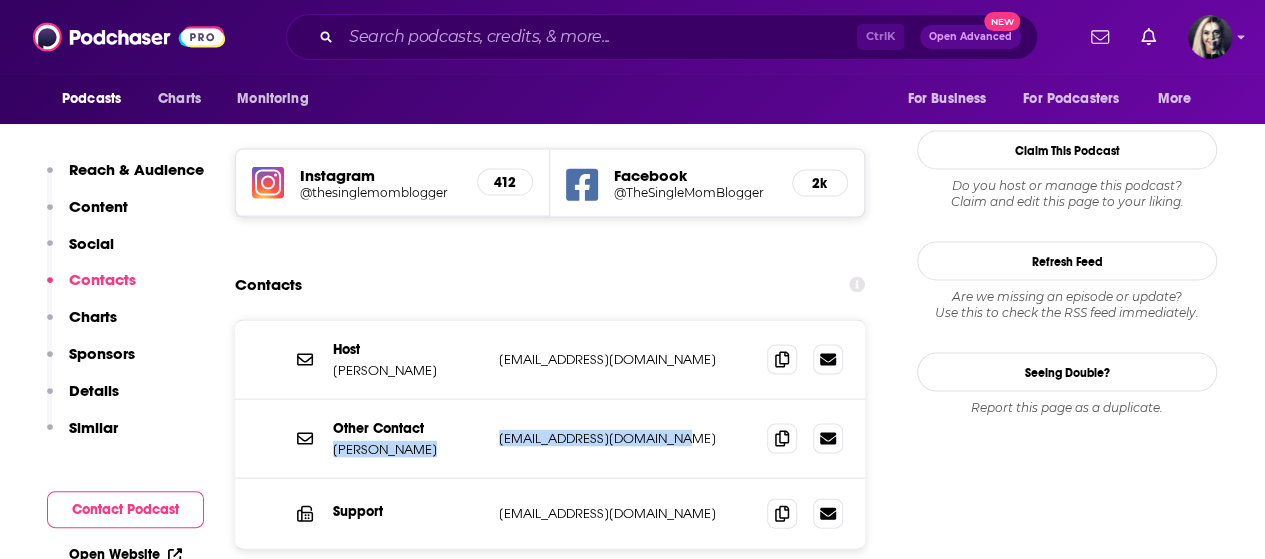 drag, startPoint x: 693, startPoint y: 310, endPoint x: 481, endPoint y: 308, distance: 212.00943 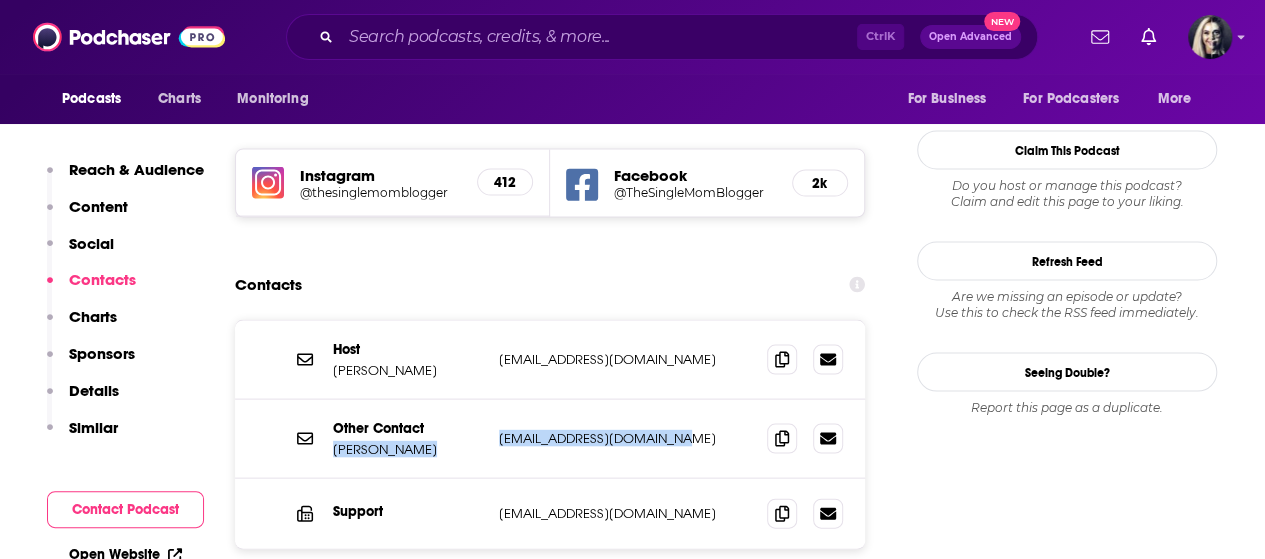 click on "Other Contact [PERSON_NAME] [EMAIL_ADDRESS][DOMAIN_NAME] [EMAIL_ADDRESS][DOMAIN_NAME]" at bounding box center [0, 0] 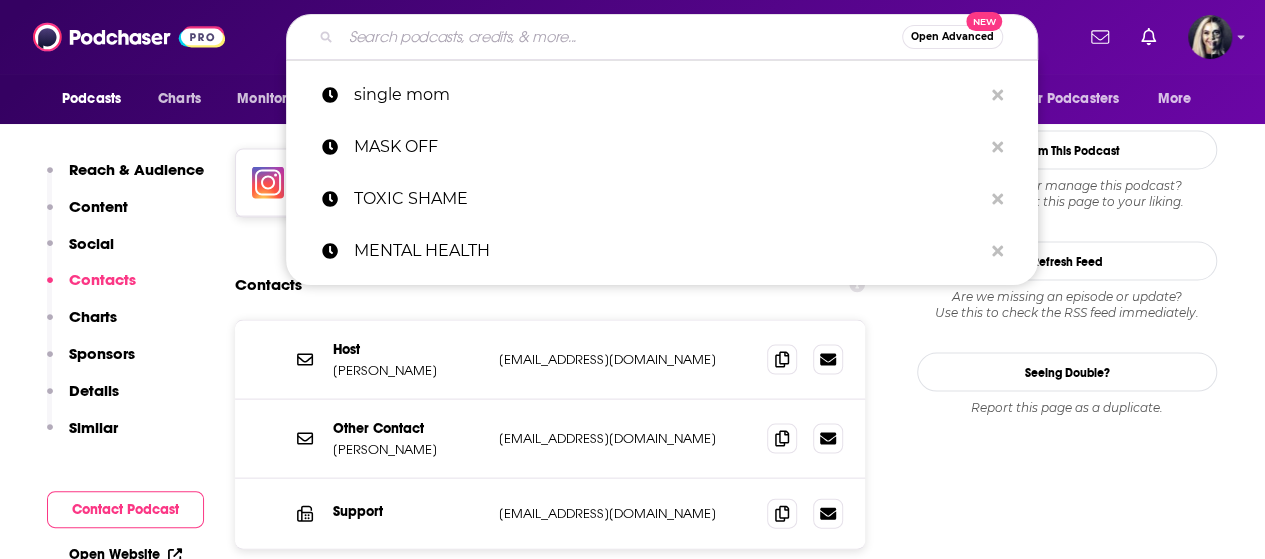 click at bounding box center (621, 37) 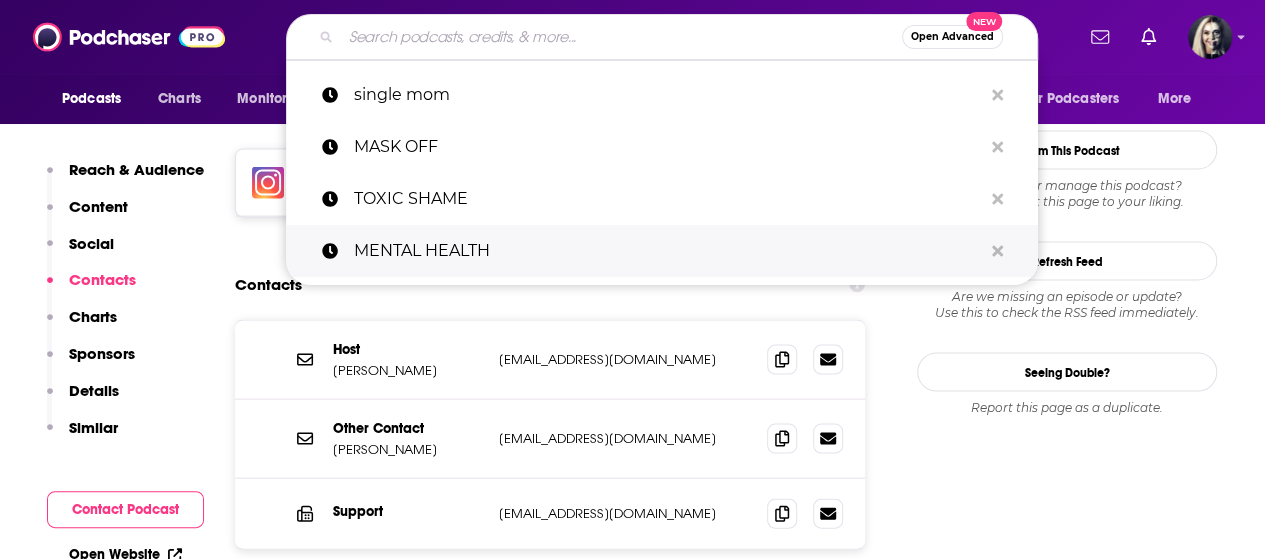 click on "MENTAL HEALTH" at bounding box center [668, 251] 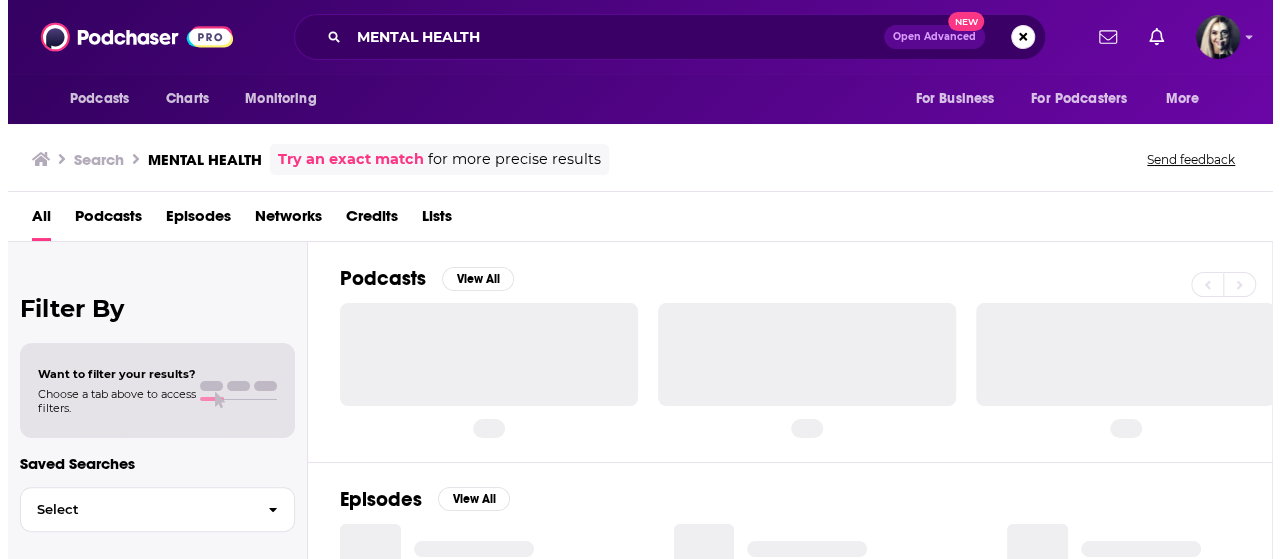 scroll, scrollTop: 0, scrollLeft: 0, axis: both 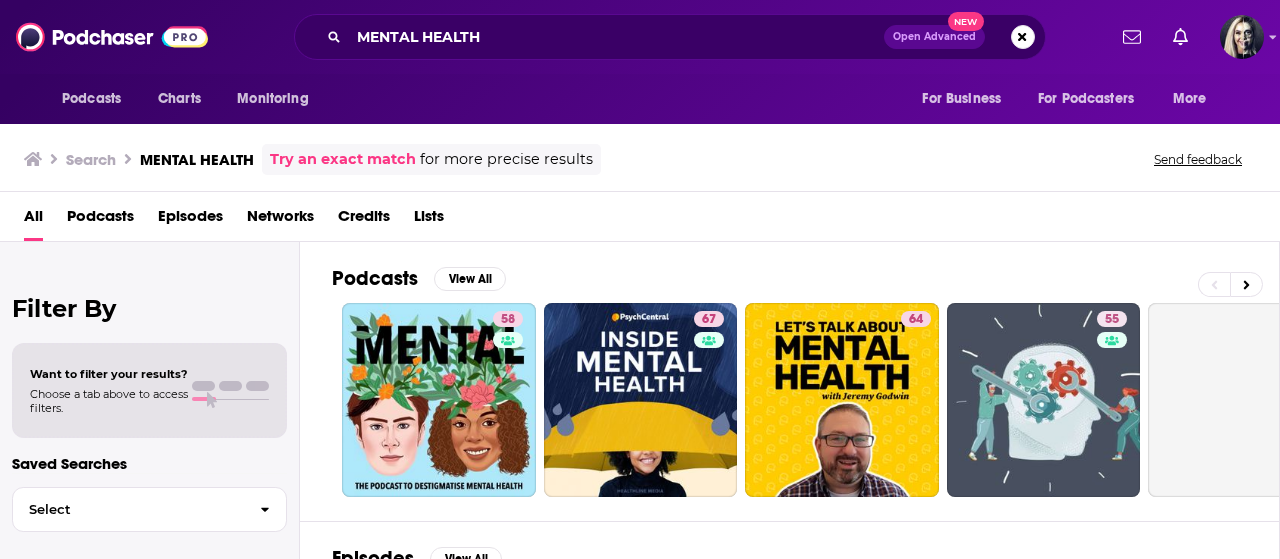 click on "Podcasts" at bounding box center (100, 220) 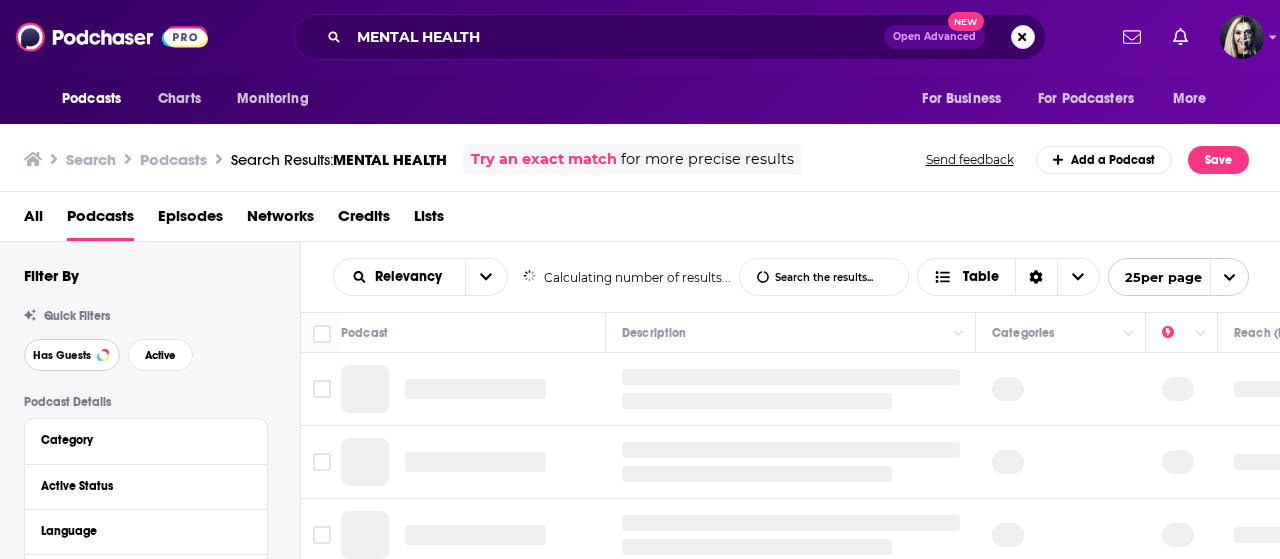 click on "Has Guests" at bounding box center [62, 355] 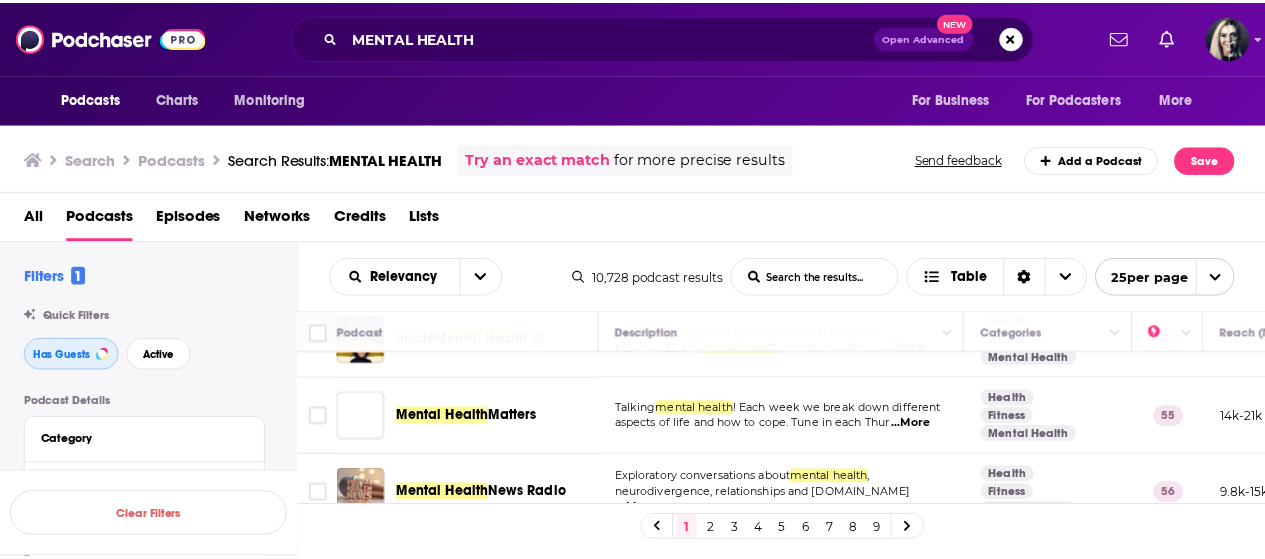 scroll, scrollTop: 148, scrollLeft: 0, axis: vertical 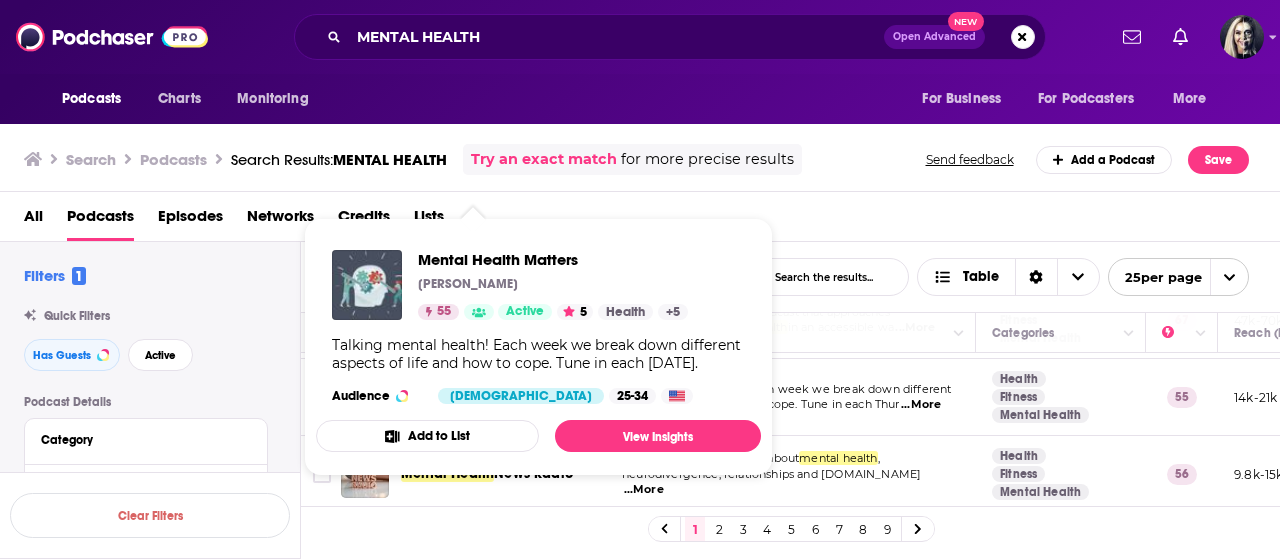 click on "Mental Health Matters [PERSON_NAME] 55 Active 5 Health + 5 Talking mental health! Each week we break down different aspects of life and how to cope. Tune in each [DATE].  Audience [DEMOGRAPHIC_DATA] 25-34" at bounding box center [538, 327] 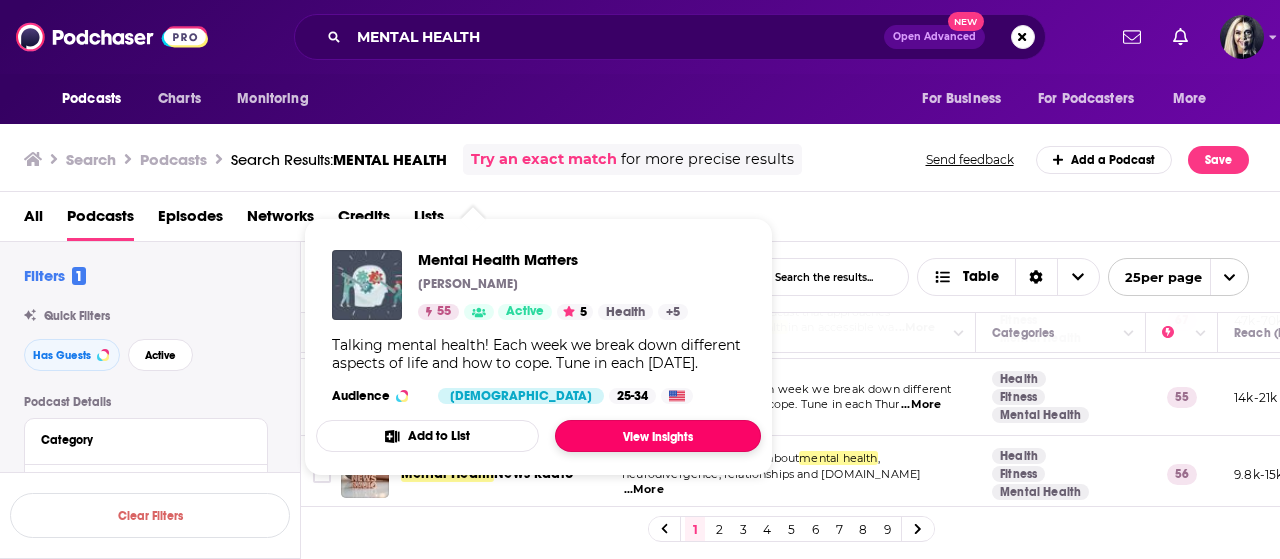 click on "View Insights" at bounding box center [658, 436] 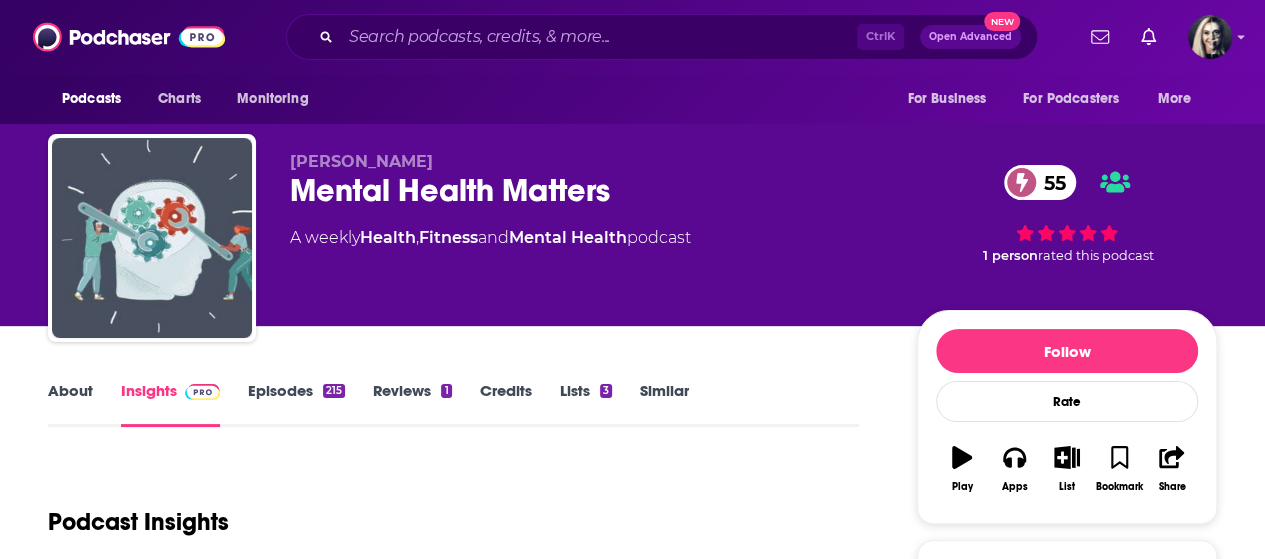 click on "Mental Health Matters 55" at bounding box center (587, 190) 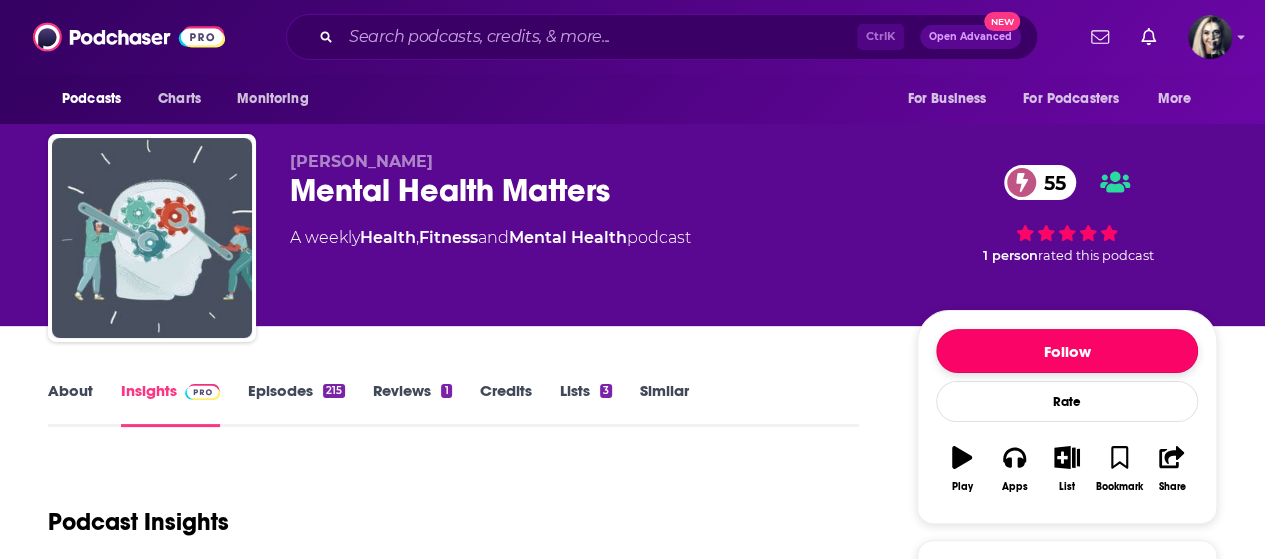 click on "Follow" at bounding box center (1067, 351) 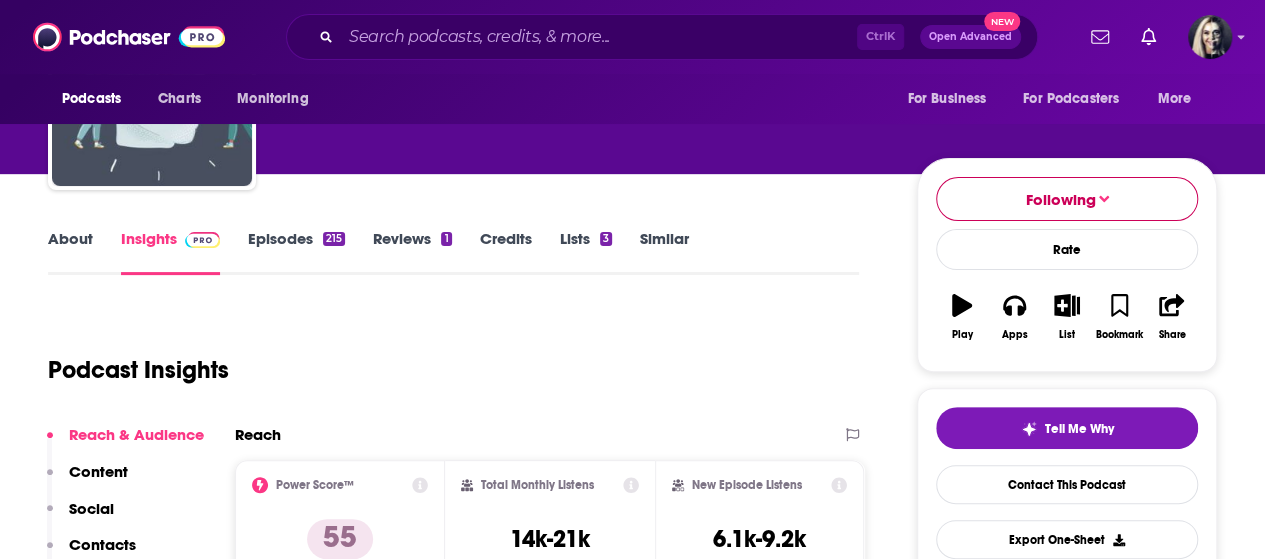 scroll, scrollTop: 89, scrollLeft: 0, axis: vertical 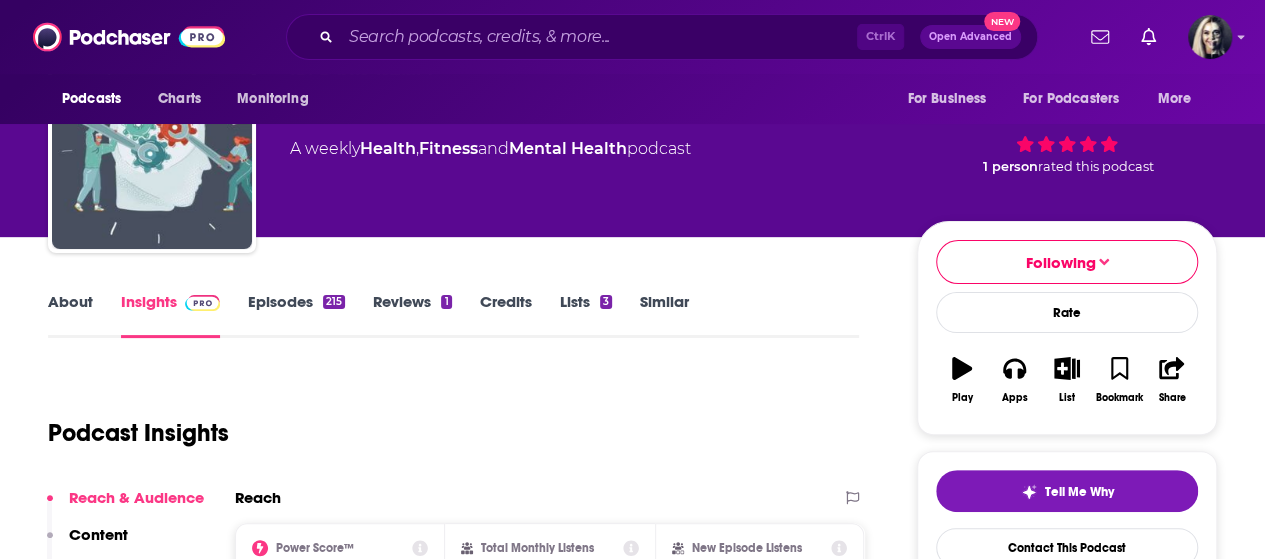 click on "[PERSON_NAME]   Mental Health Matters 55 A   weekly  Health ,  Fitness  and  Mental Health  podcast 55   1   person  rated this podcast" at bounding box center (632, 74) 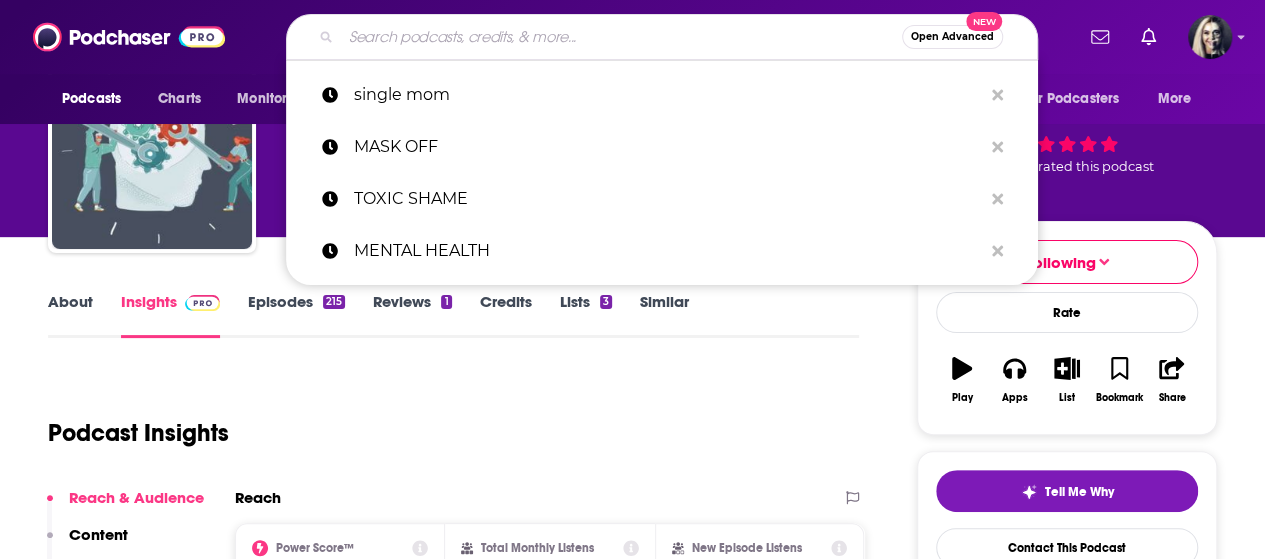 click at bounding box center (621, 37) 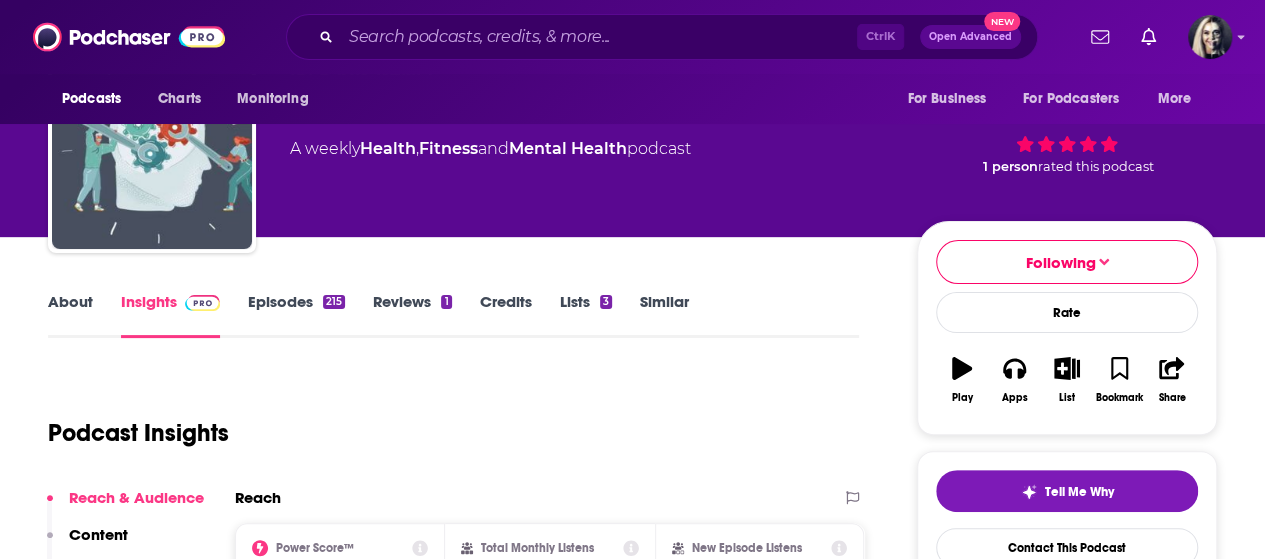 click on "Podcast Insights" at bounding box center [445, 421] 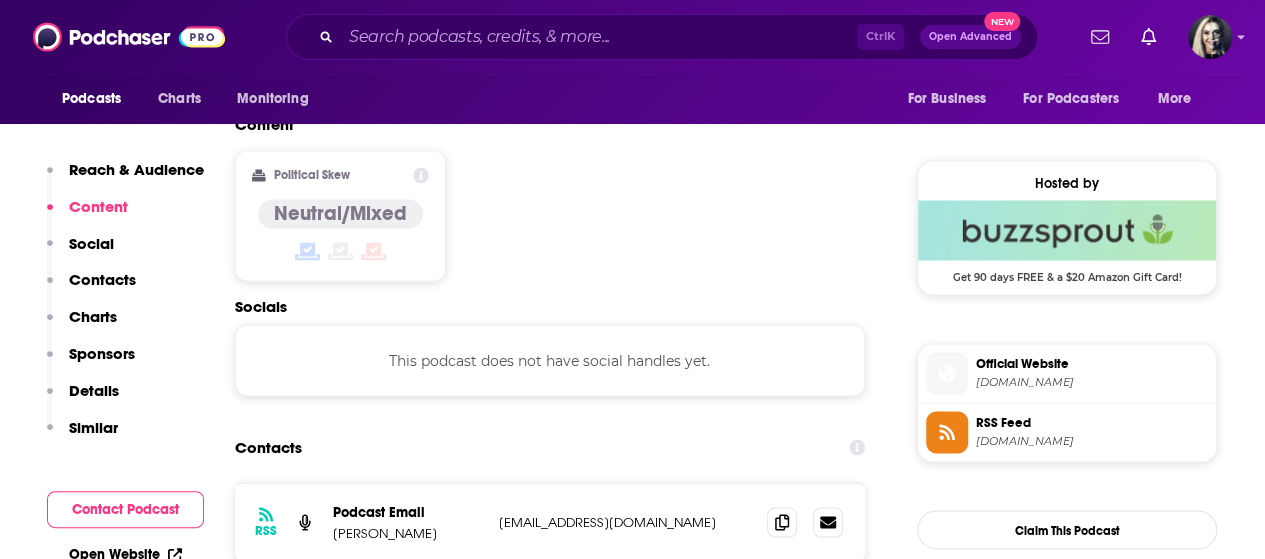 scroll, scrollTop: 0, scrollLeft: 0, axis: both 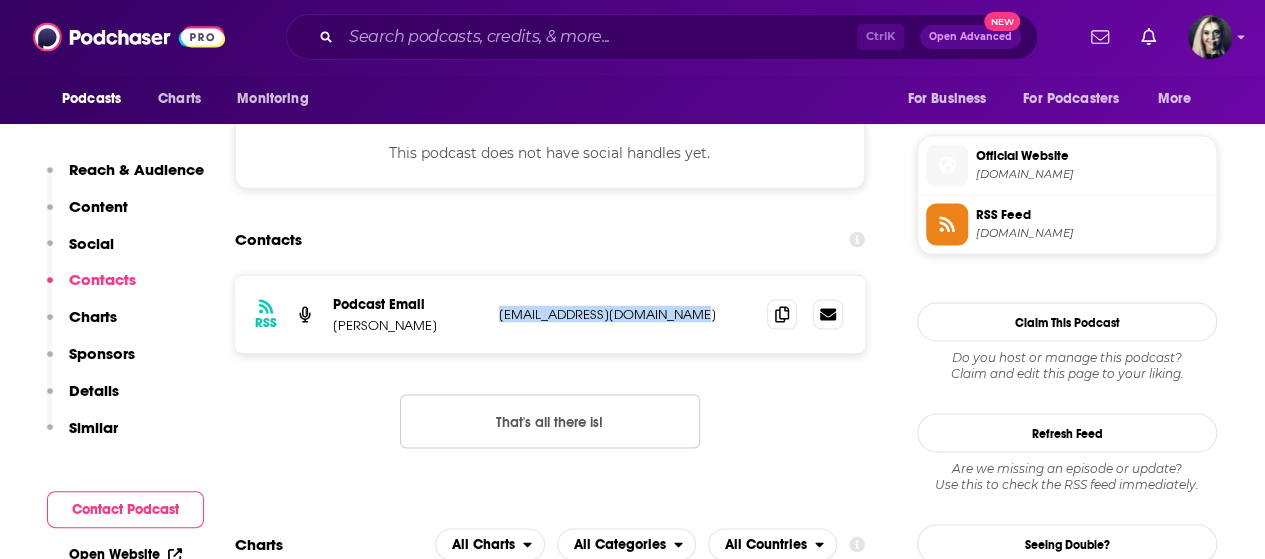 drag, startPoint x: 700, startPoint y: 241, endPoint x: 501, endPoint y: 239, distance: 199.01006 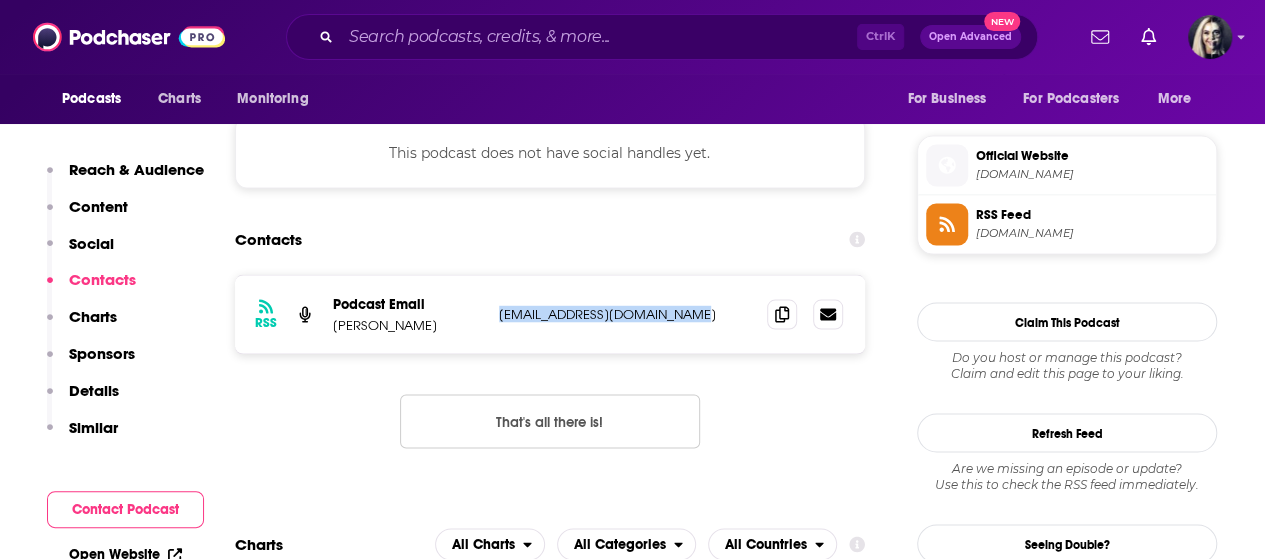 click on "[EMAIL_ADDRESS][DOMAIN_NAME]" at bounding box center [625, 313] 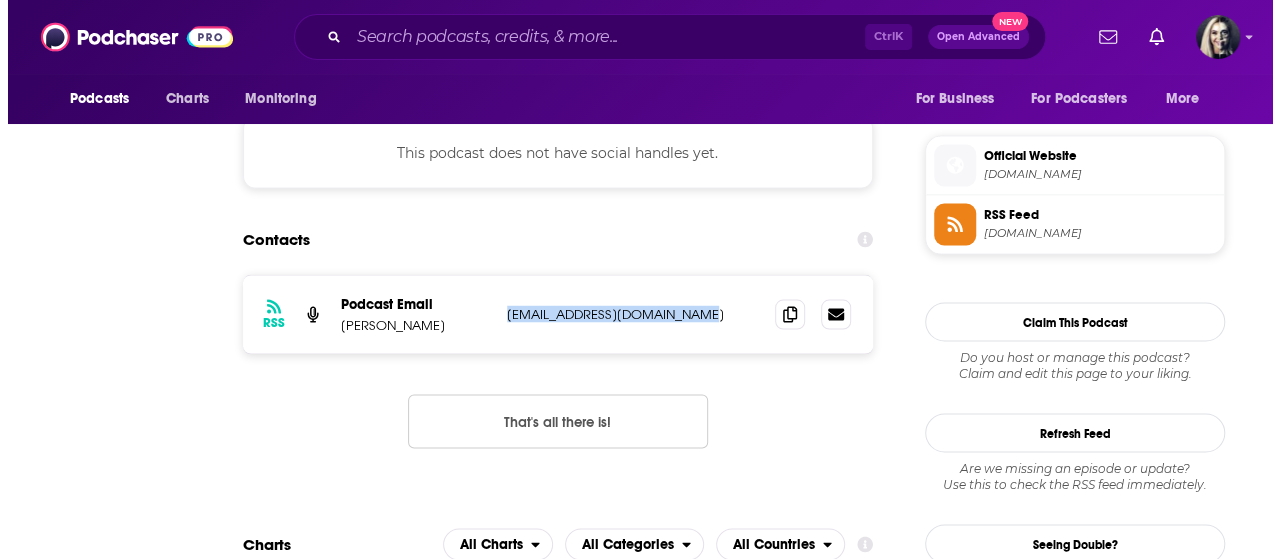 scroll, scrollTop: 0, scrollLeft: 0, axis: both 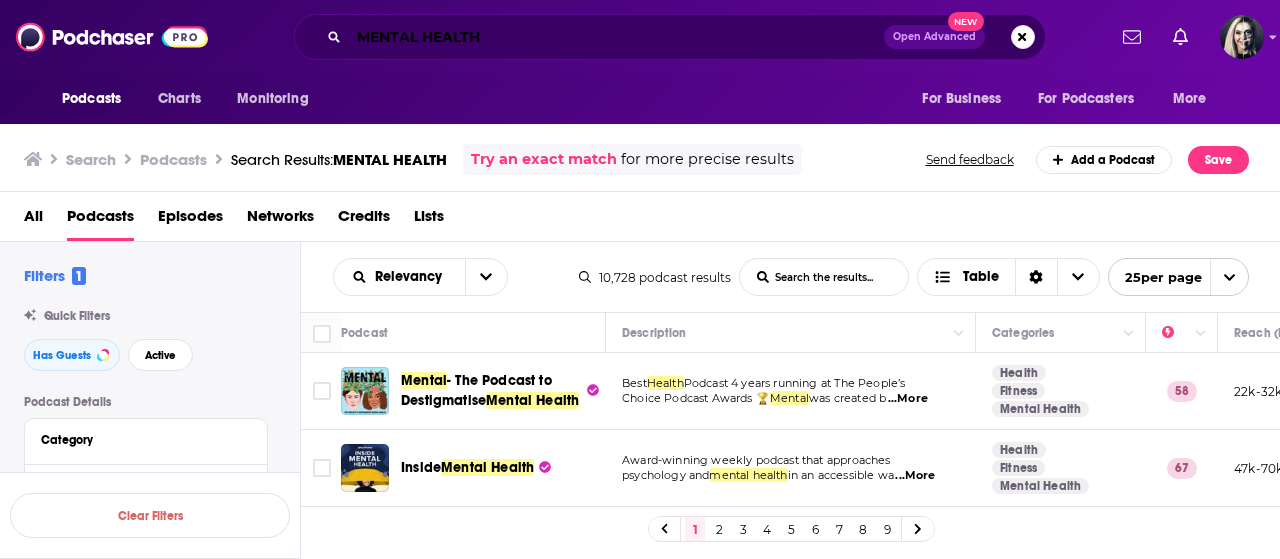 click on "MENTAL HEALTH" at bounding box center (616, 37) 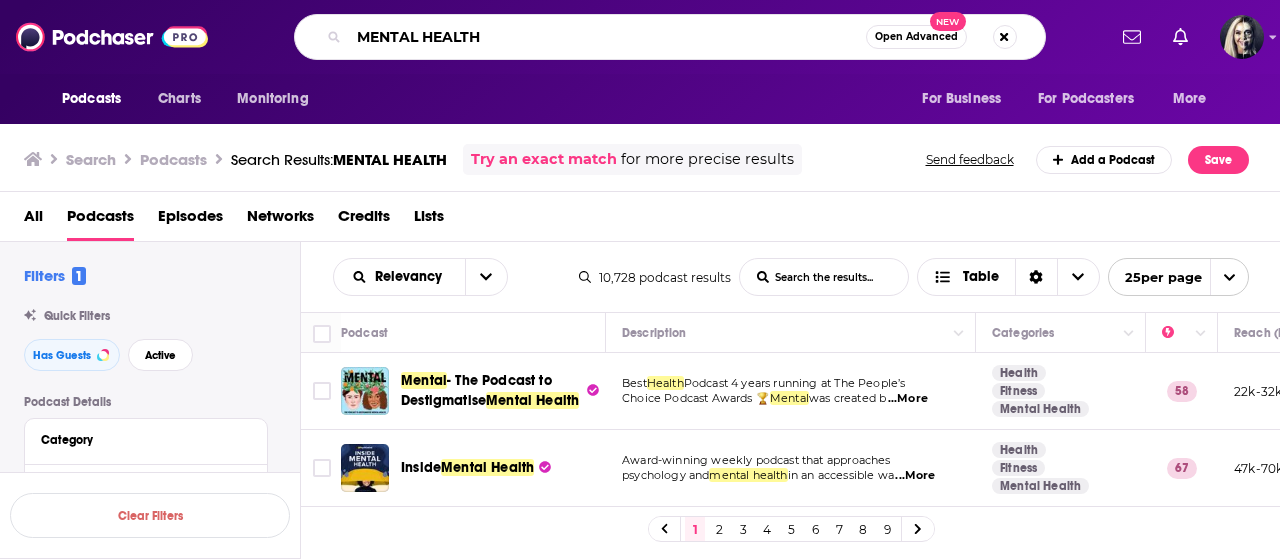 drag, startPoint x: 508, startPoint y: 24, endPoint x: 278, endPoint y: 22, distance: 230.0087 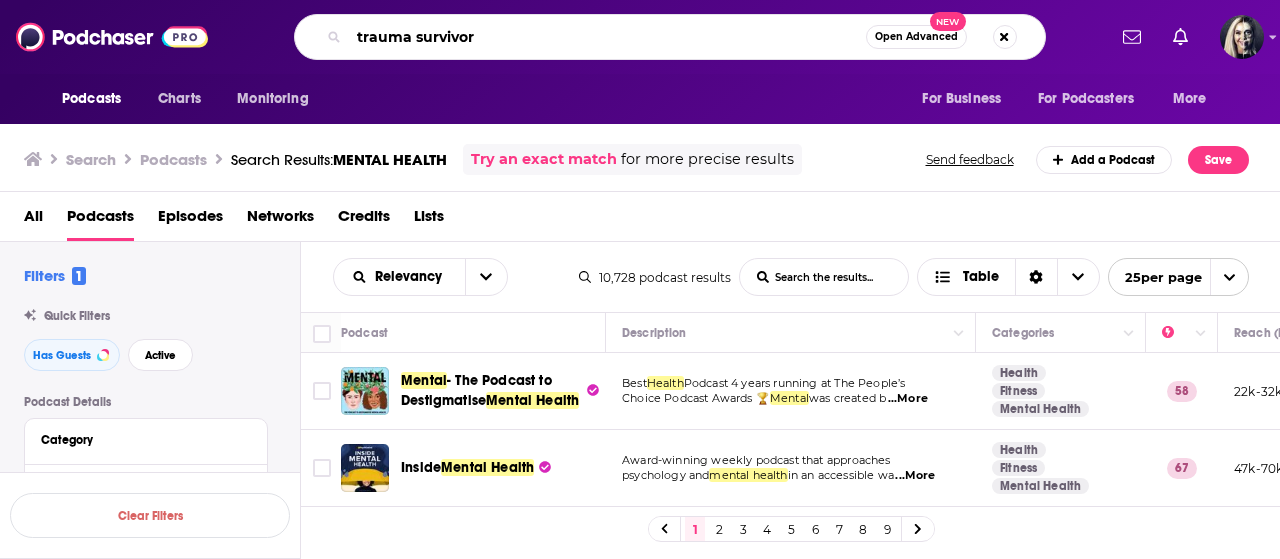type on "trauma survivor" 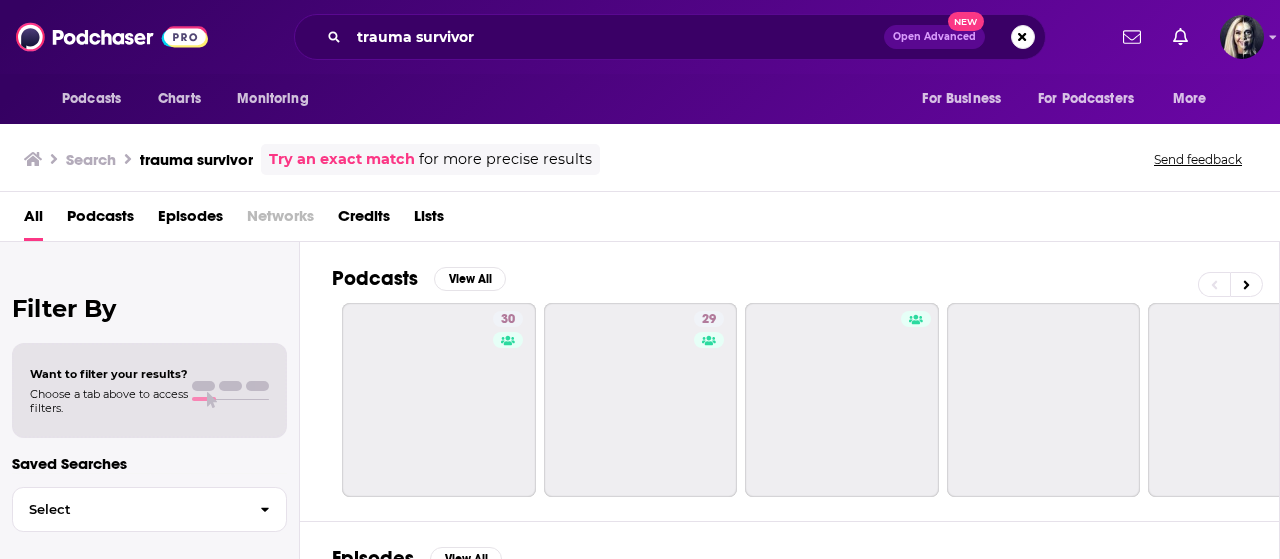 click on "Podcasts" at bounding box center (100, 220) 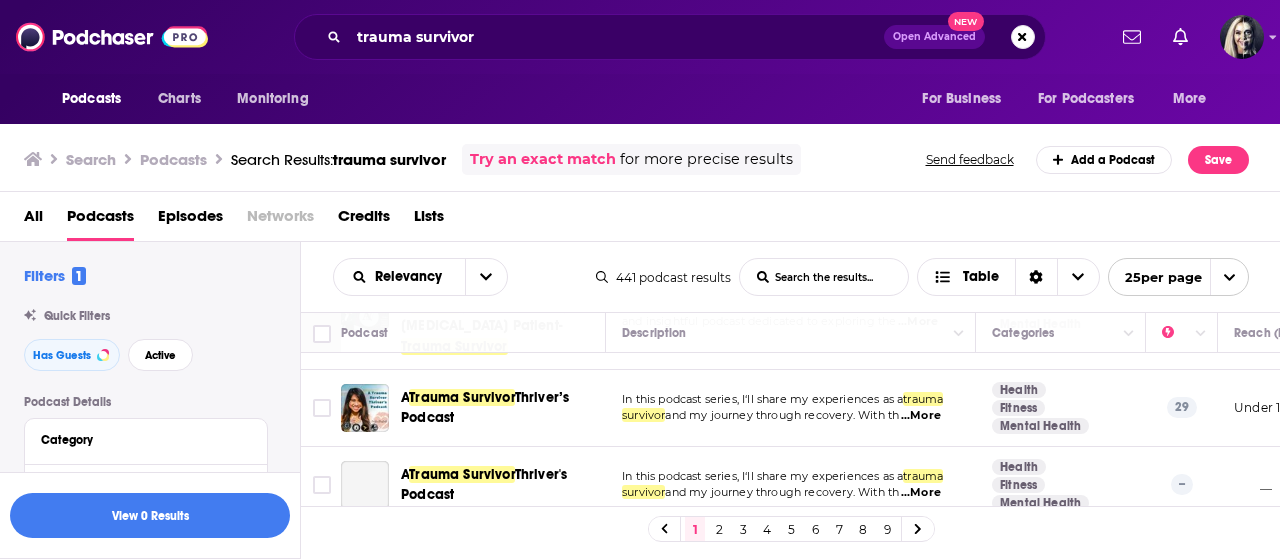 scroll, scrollTop: 160, scrollLeft: 0, axis: vertical 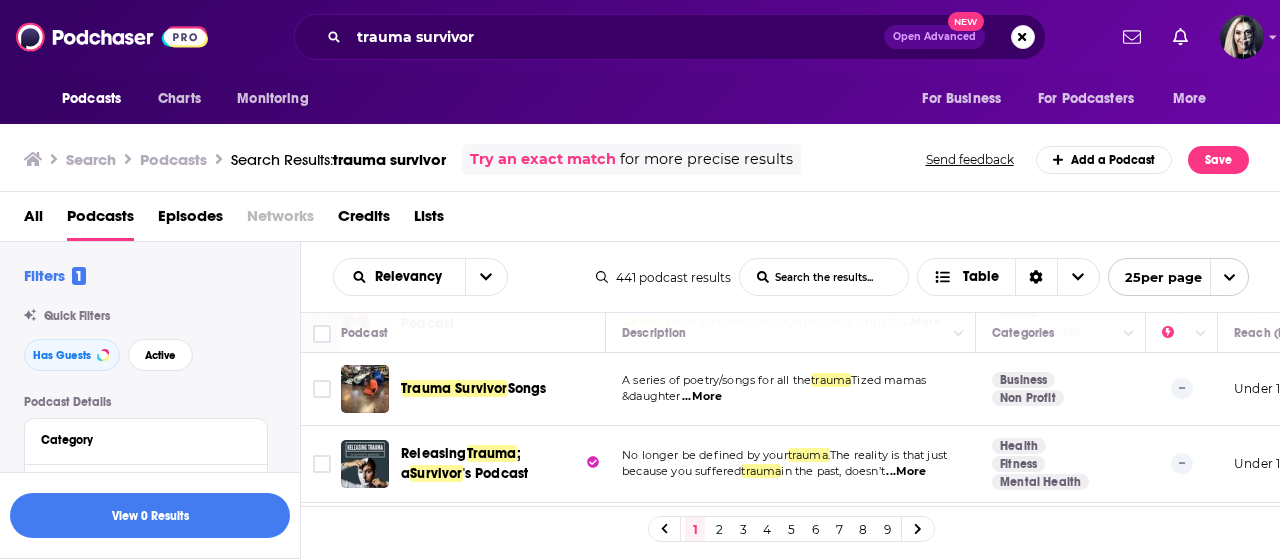 click on "Podcasts Charts Monitoring trauma survivor Open Advanced New For Business For Podcasters More Podcasts Charts Monitoring For Business For Podcasters More Search Podcasts Search Results:   trauma survivor Try an exact match for more precise results Send feedback Add a Podcast Save All Podcasts Episodes Networks Credits Lists Filters 1 Quick Filters Has Guests Active Podcast Details Category Active Status Language Has Guests Filter results too narrow. Please broaden your search criteria. Brand Safety & Suitability Political Skew Beta Show More Audience & Reach Power Score™ Reach (Monthly) Reach (Episode Average) Gender Age Income Show More Saved Searches Select View 0 Results Relevancy List Search Input Search the results... Table 441   podcast   results List Search Input Search the results... Table 25  per page Podcast Description Categories Reach (Monthly) Reach (Episode) Top Country Wednesdays With [PERSON_NAME]: Faith &  Trauma  [PERSON_NAME]- [MEDICAL_DATA] Patient- Trauma Survivor  ...More Health Fitness Mental Health 30" at bounding box center [640, 279] 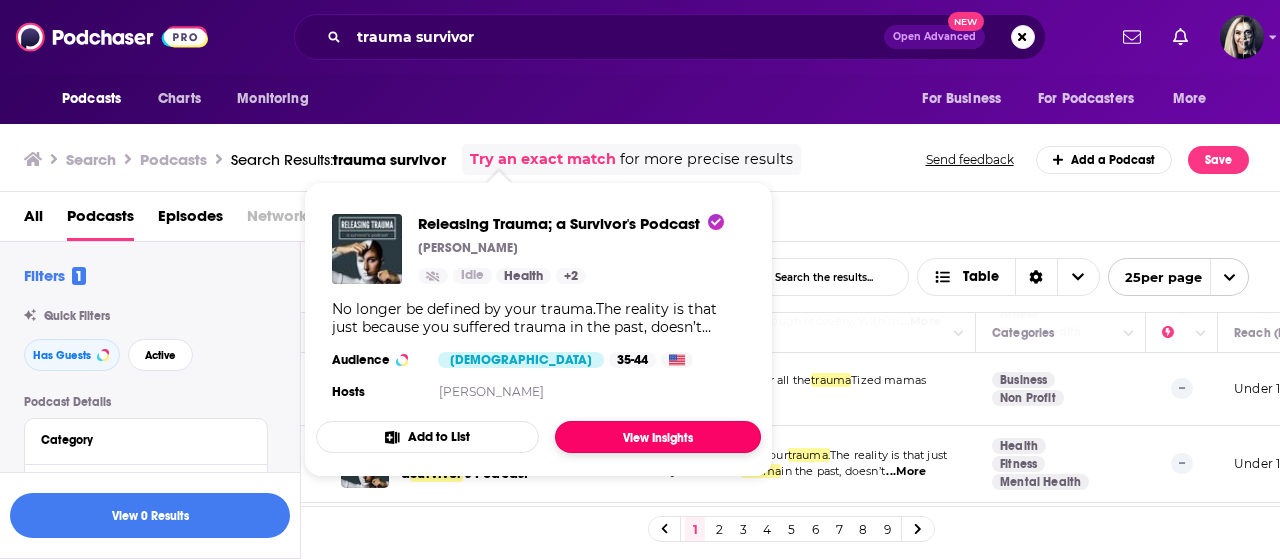 click on "View Insights" at bounding box center (658, 437) 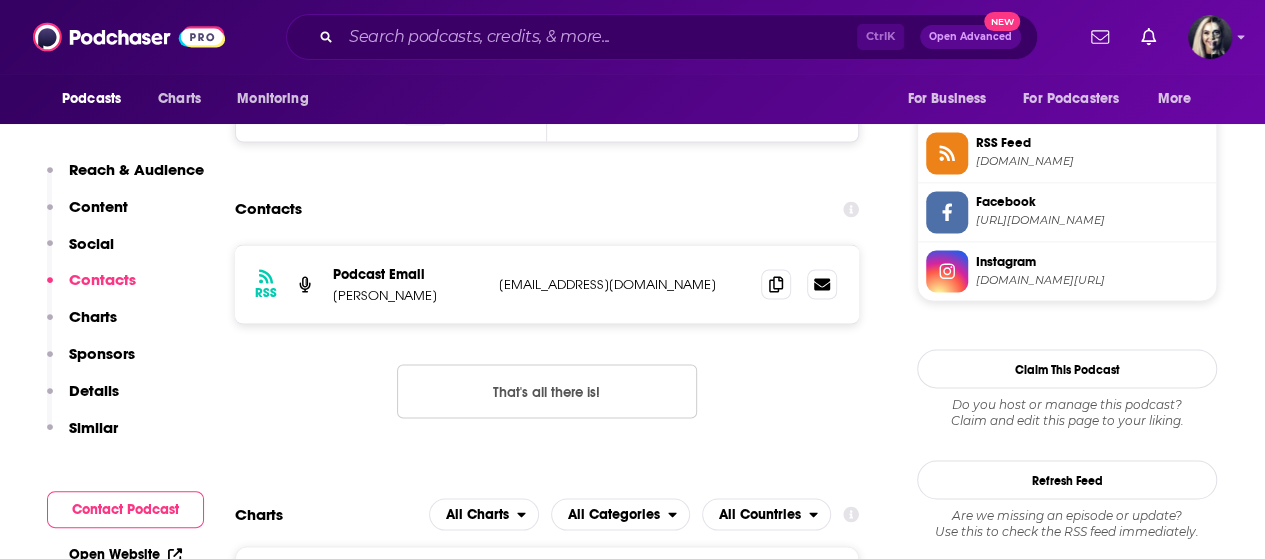 scroll, scrollTop: 1682, scrollLeft: 0, axis: vertical 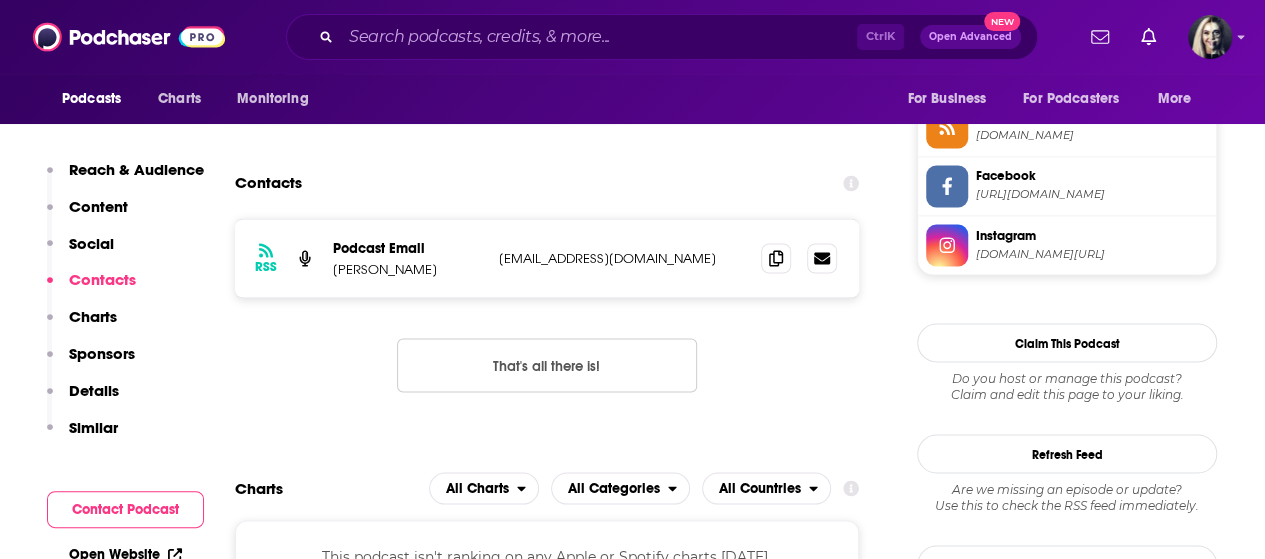 click on "RSS   Podcast Email [PERSON_NAME] [EMAIL_ADDRESS][DOMAIN_NAME] [EMAIL_ADDRESS][DOMAIN_NAME]" at bounding box center [547, 258] 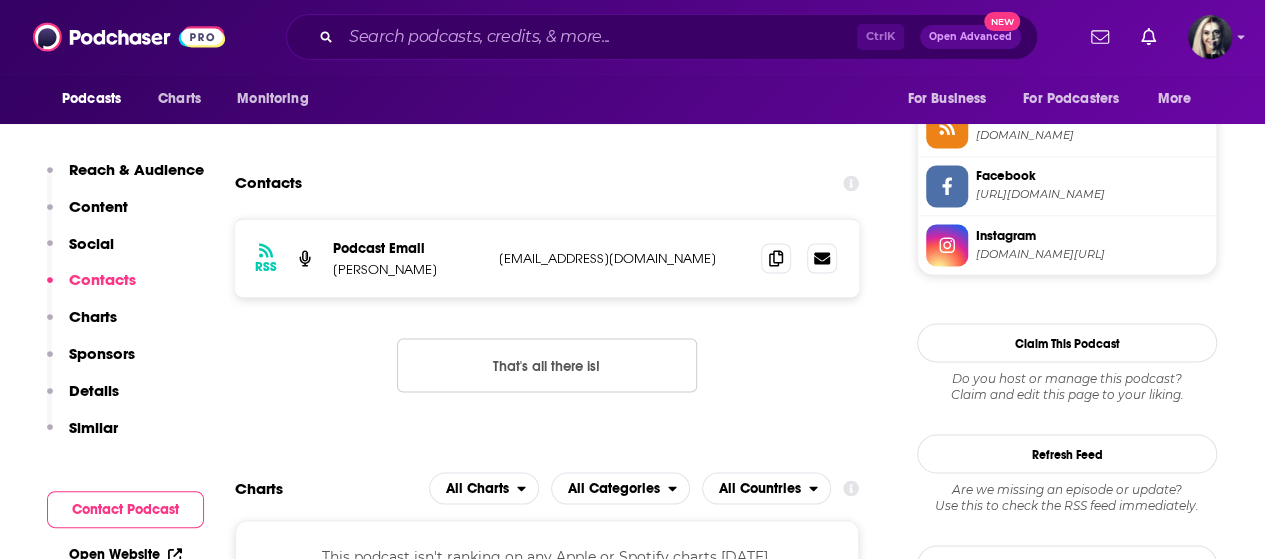 drag, startPoint x: 499, startPoint y: 261, endPoint x: 742, endPoint y: 260, distance: 243.00206 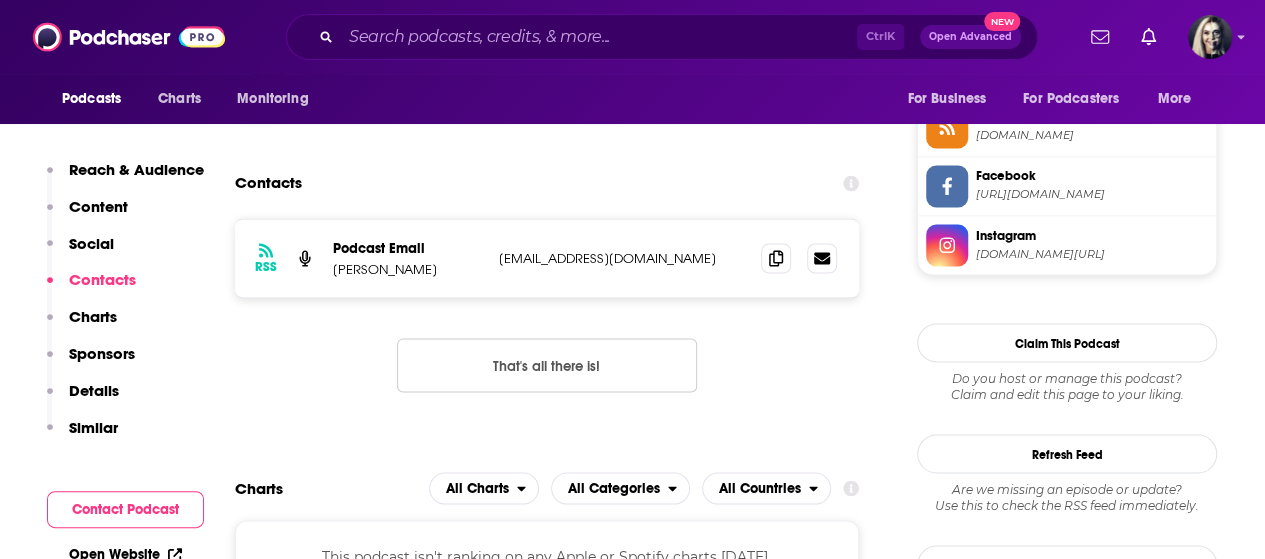 click on "[EMAIL_ADDRESS][DOMAIN_NAME]" at bounding box center [622, 257] 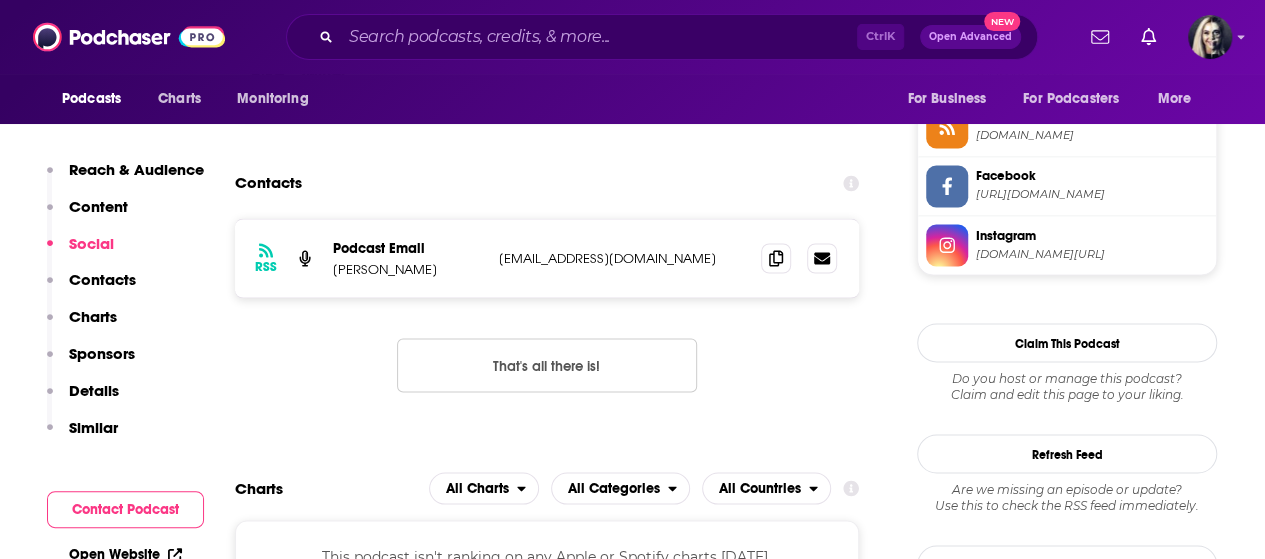 scroll, scrollTop: 1338, scrollLeft: 0, axis: vertical 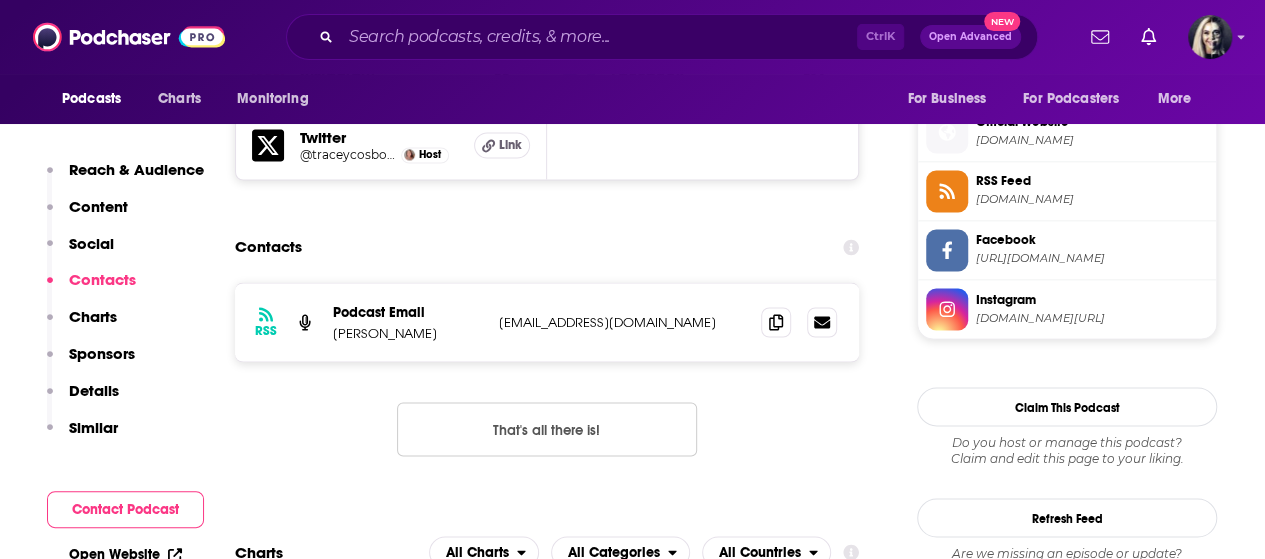 copy on "[EMAIL_ADDRESS][DOMAIN_NAME]" 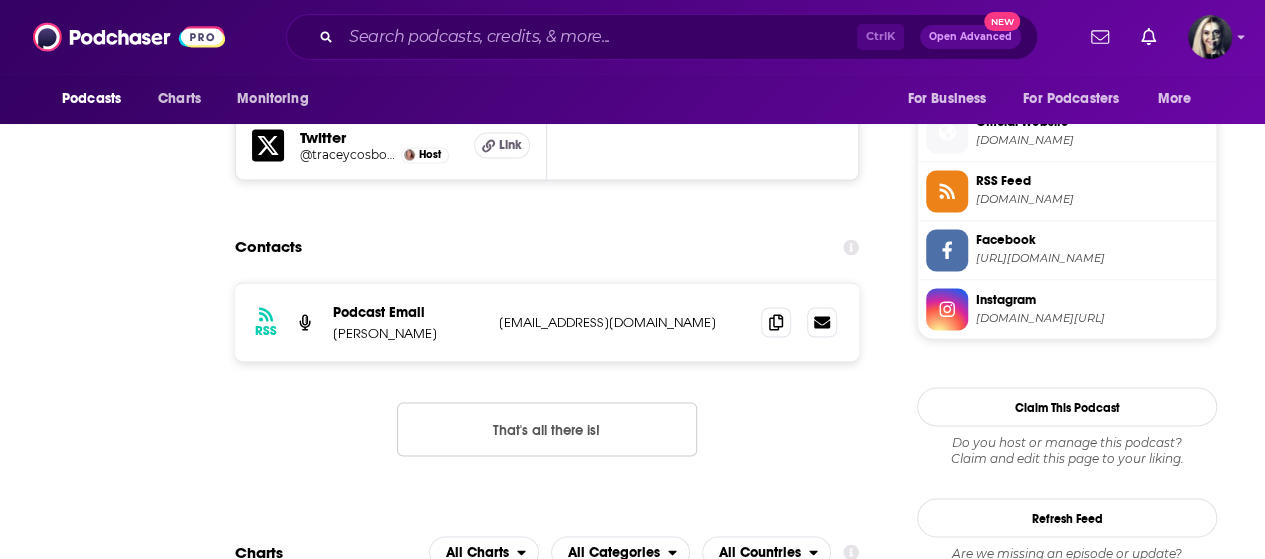 scroll, scrollTop: 0, scrollLeft: 0, axis: both 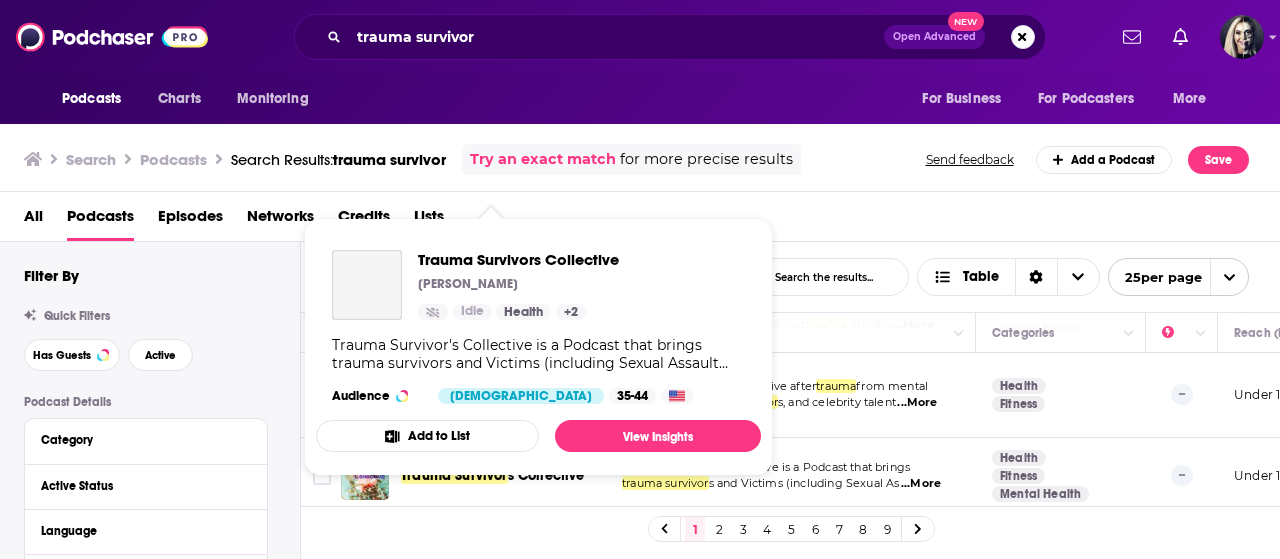 click on "Trauma Survivors Collective [PERSON_NAME] Idle Health + 2 Trauma Survivor's Collective is a Podcast that brings trauma survivors and Victims (including Sexual Assault victims) together to find how they can lift others up, and be supportive of others who are experiencing Life's hardships and Trauma. If you are interested in Coaching with [PERSON_NAME], you can send us a message with a request, within your podcasting service platform. I do offer a free 1-hour session, to see if there is a means of our assisting you in your journey to heal and live beyond [GEOGRAPHIC_DATA]. Audience [DEMOGRAPHIC_DATA] 35-44" at bounding box center (538, 327) 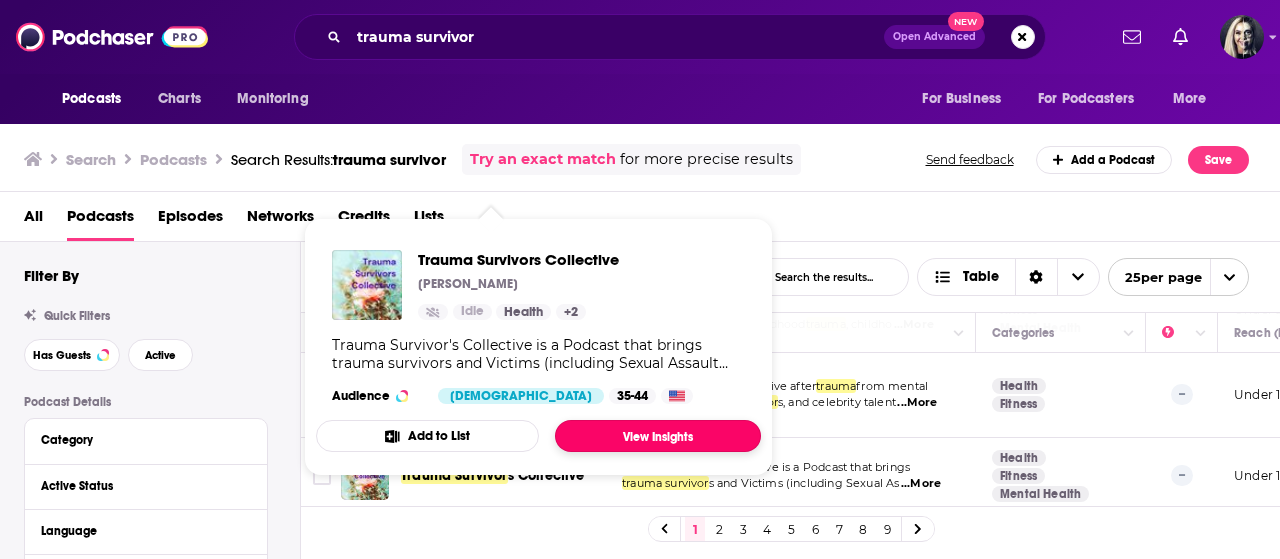 click on "View Insights" at bounding box center [658, 436] 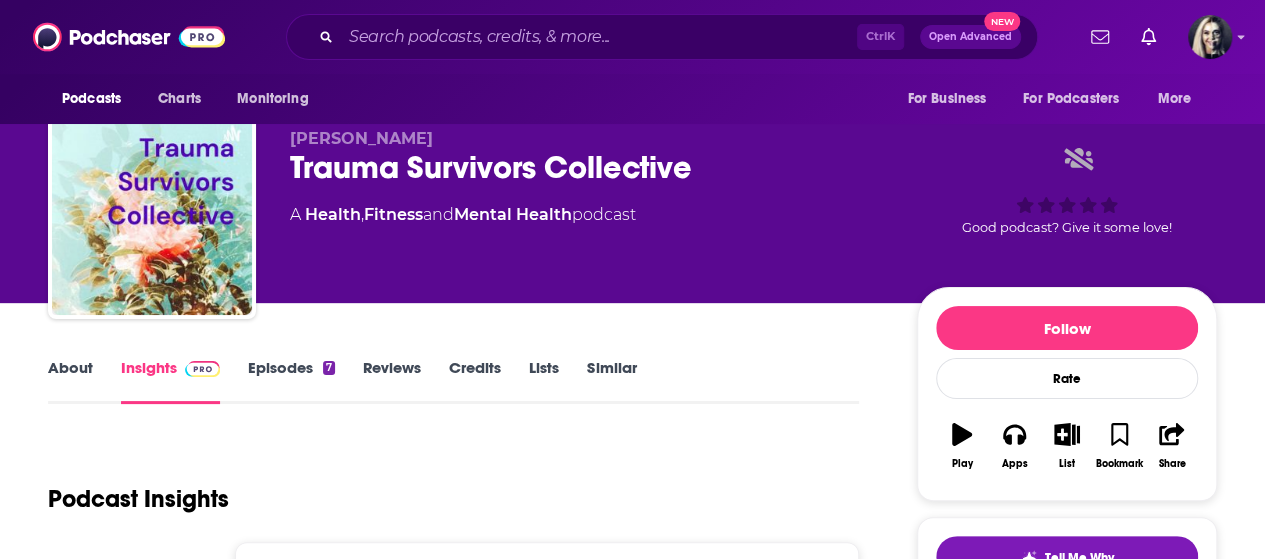 scroll, scrollTop: 0, scrollLeft: 0, axis: both 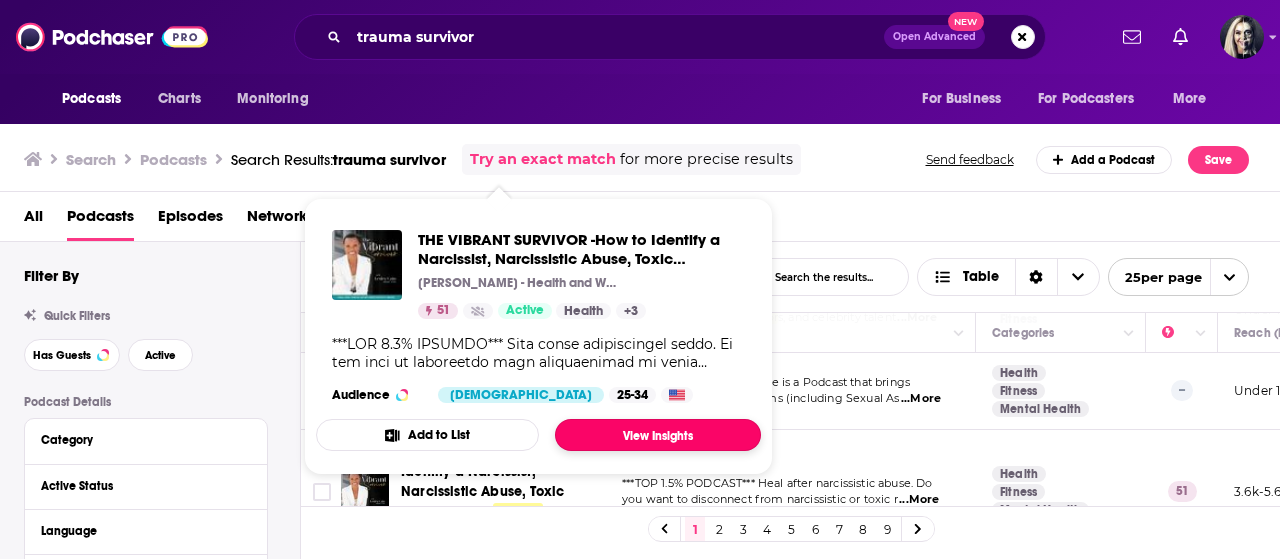 click on "View Insights" at bounding box center [658, 435] 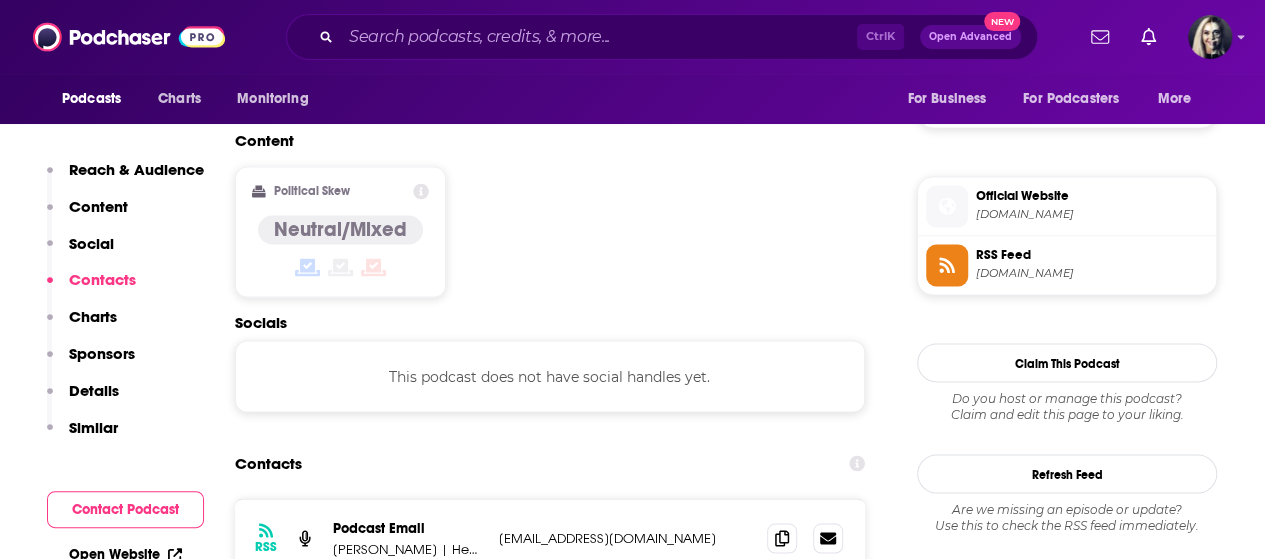 scroll, scrollTop: 1557, scrollLeft: 0, axis: vertical 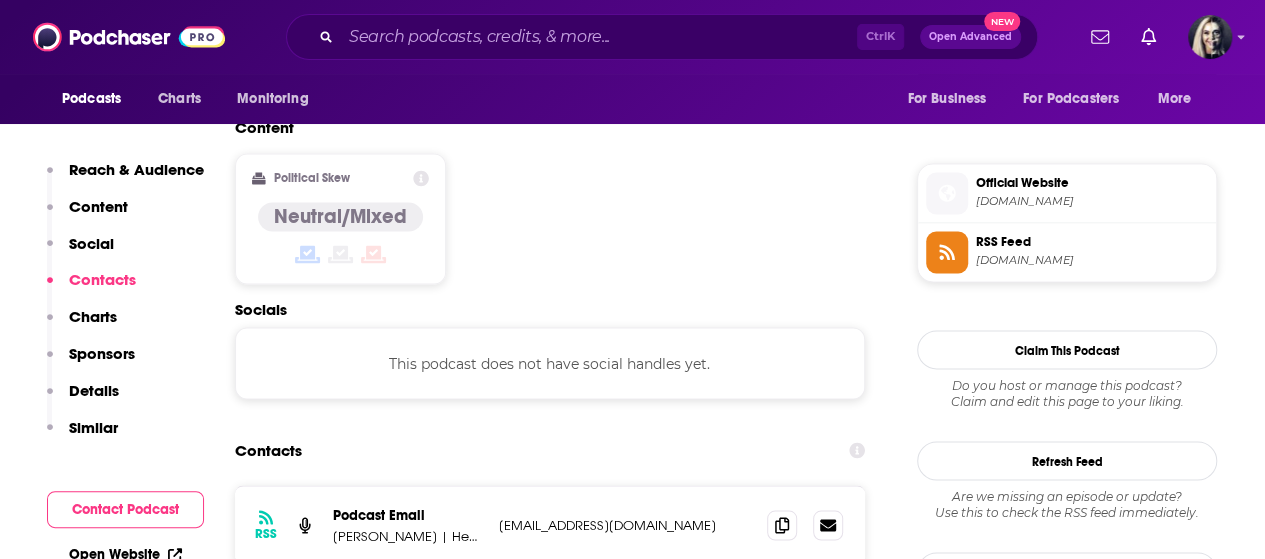 click on "[EMAIL_ADDRESS][DOMAIN_NAME]" at bounding box center (625, 524) 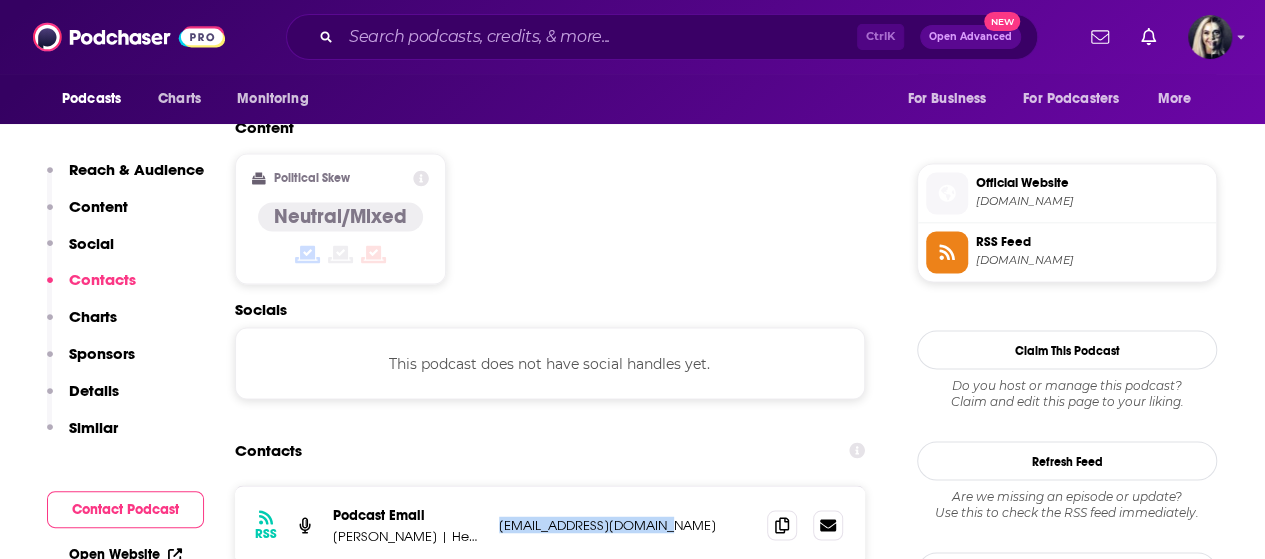 drag, startPoint x: 669, startPoint y: 407, endPoint x: 475, endPoint y: 413, distance: 194.09276 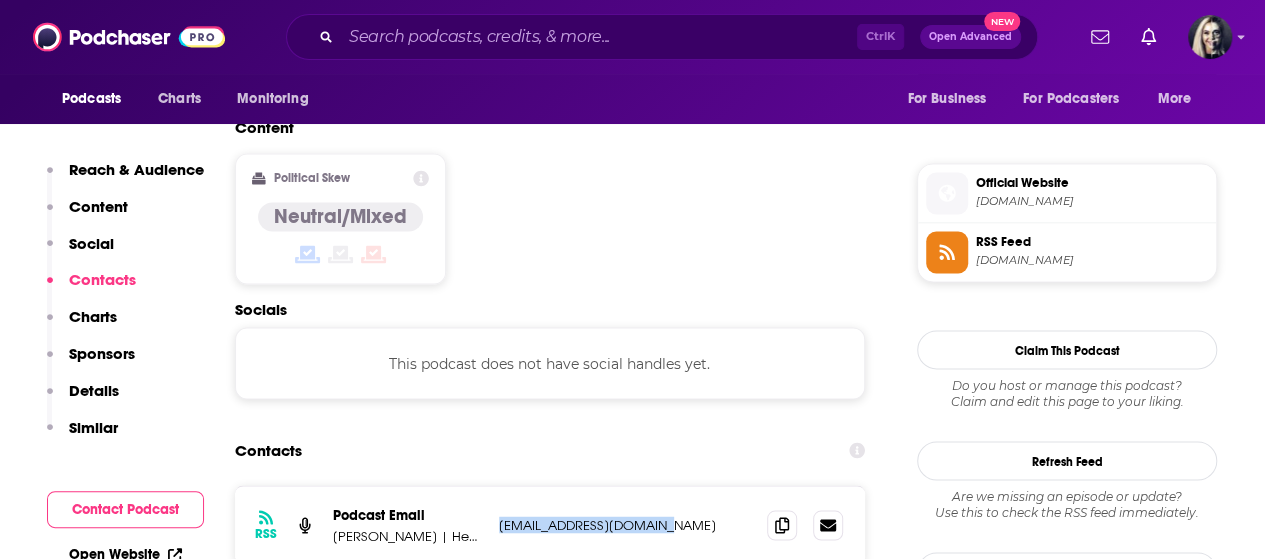copy on "ach, Narcissistic Abuse Recovery Coach, Trauma Informed [EMAIL_ADDRESS][DOMAIN_NAME]" 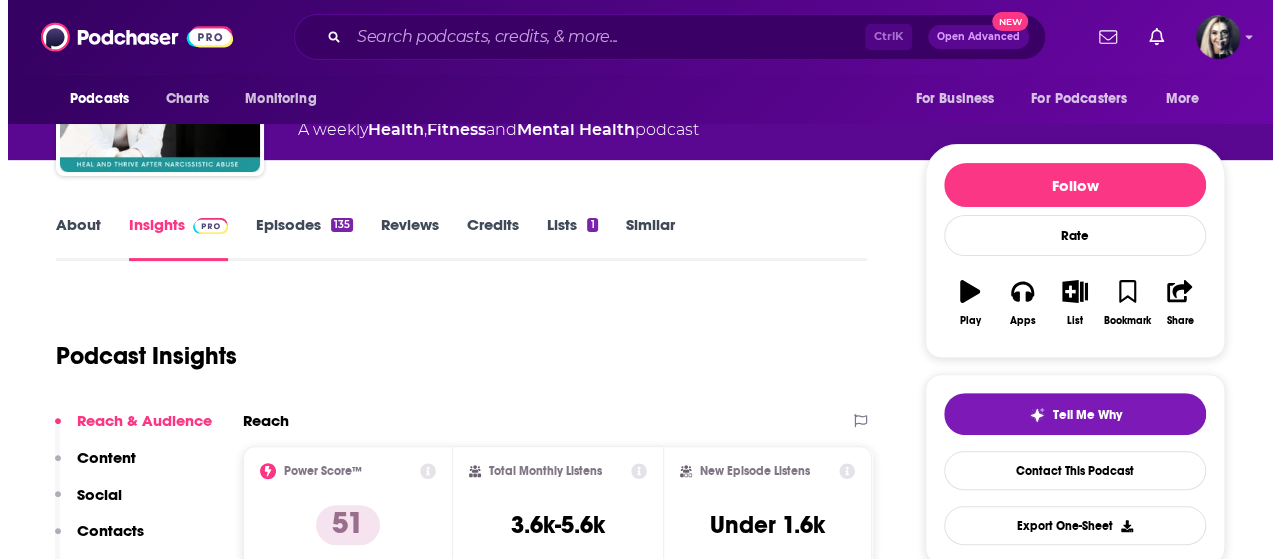 scroll, scrollTop: 0, scrollLeft: 0, axis: both 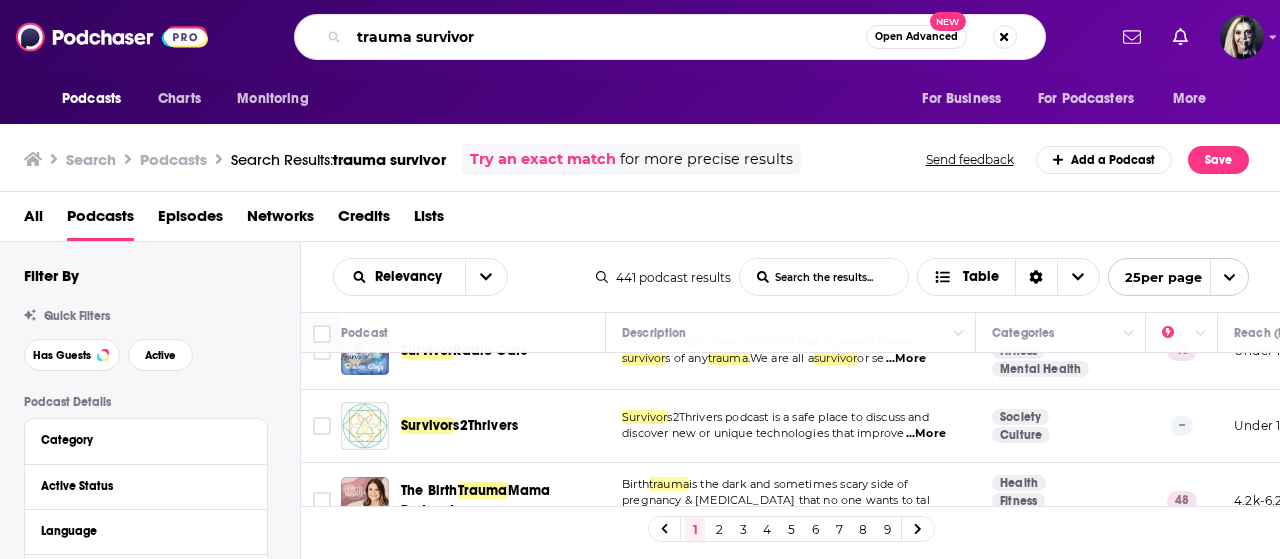 drag, startPoint x: 482, startPoint y: 47, endPoint x: 327, endPoint y: 46, distance: 155.00322 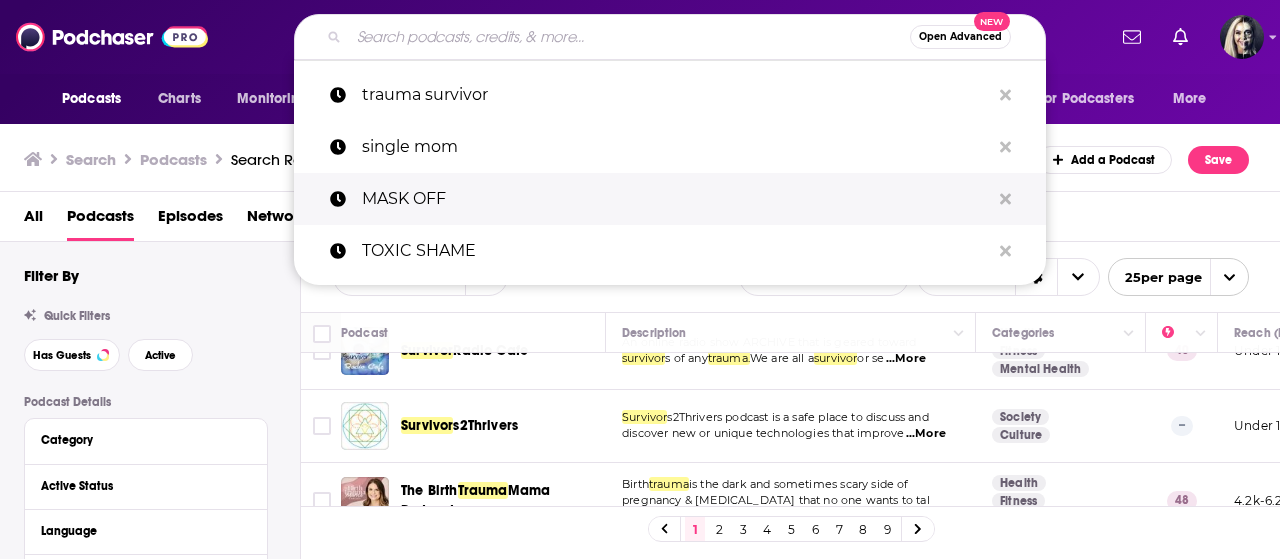 click on "MASK OFF" at bounding box center [676, 199] 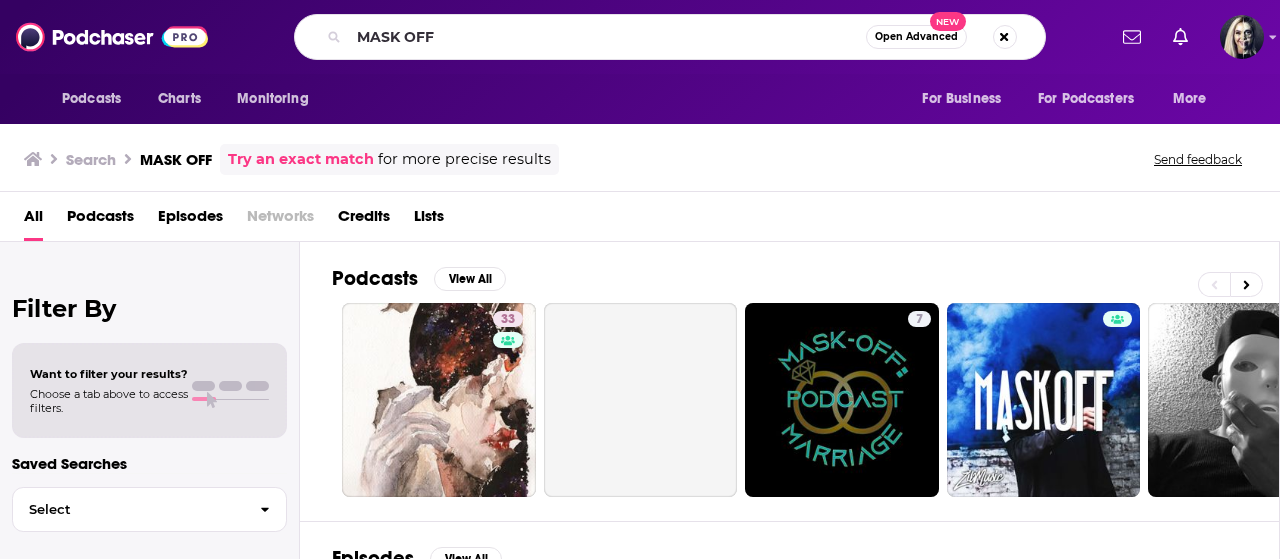 click on "Podcasts" at bounding box center (100, 220) 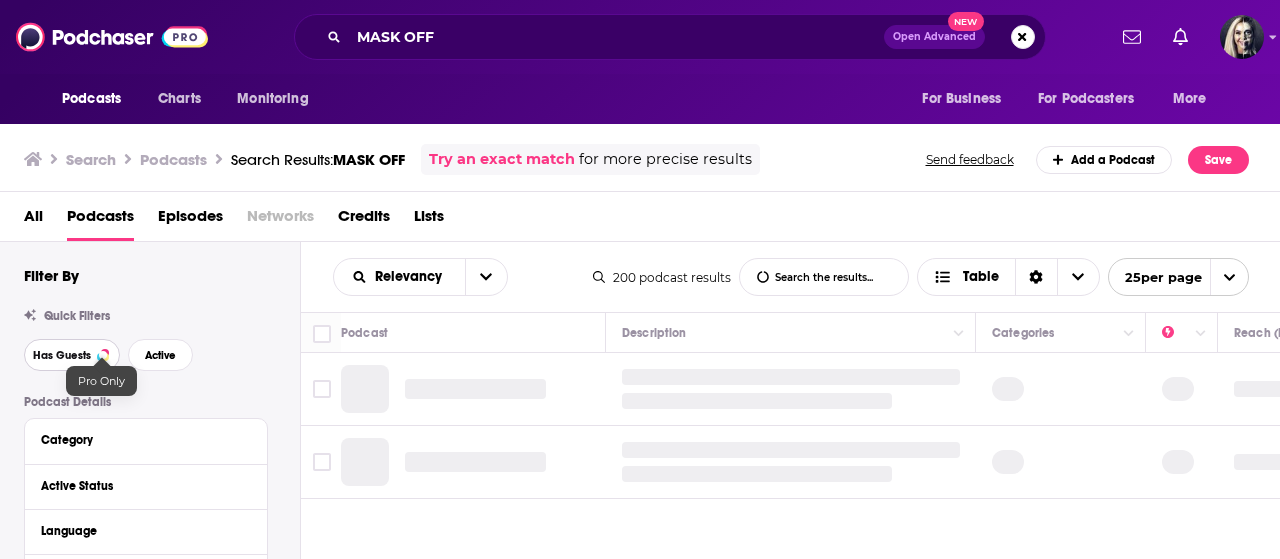 click at bounding box center [103, 355] 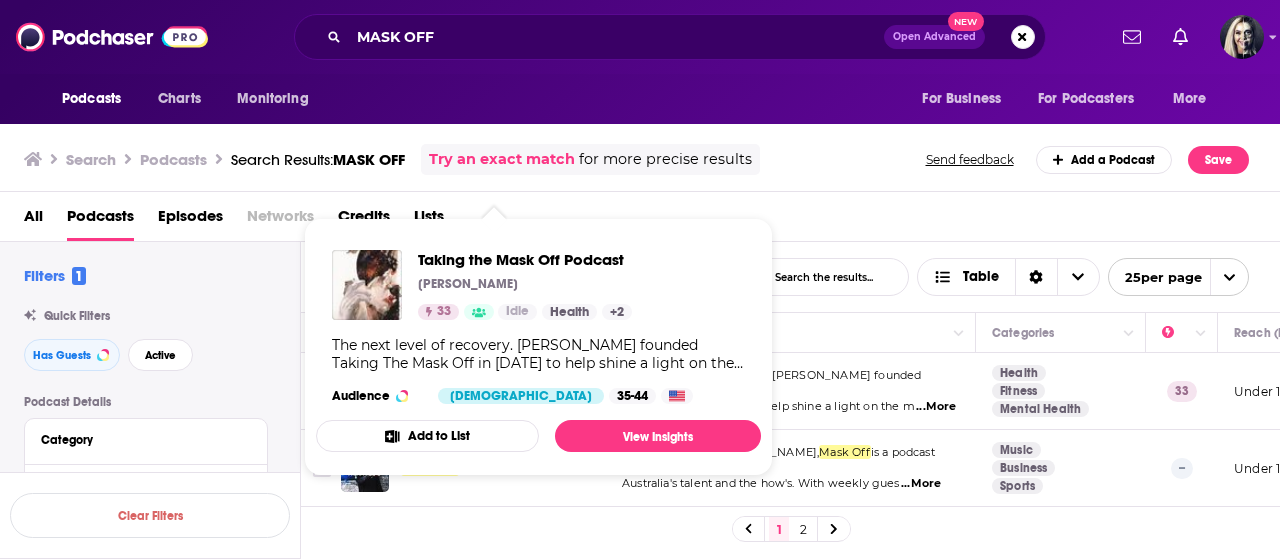 click on "Taking the Mask Off Podcast [PERSON_NAME] 33 Idle Health + 2 The next level of recovery. [PERSON_NAME] founded Taking The Mask Off in [DATE] to help shine a light on the mental health industry (as well as other areas of our society that are shrouded in deceit and misinformation). Sharing insider perspectives and real life stories that have been gathered over 20 years in the field, [GEOGRAPHIC_DATA] is a psychiatric Registered Nurse who was himself once a patient in psychiatric hospitals, jails, and treatment centers. He now wishes to share his experiences with others. Audience [DEMOGRAPHIC_DATA] 35-44" at bounding box center [538, 327] 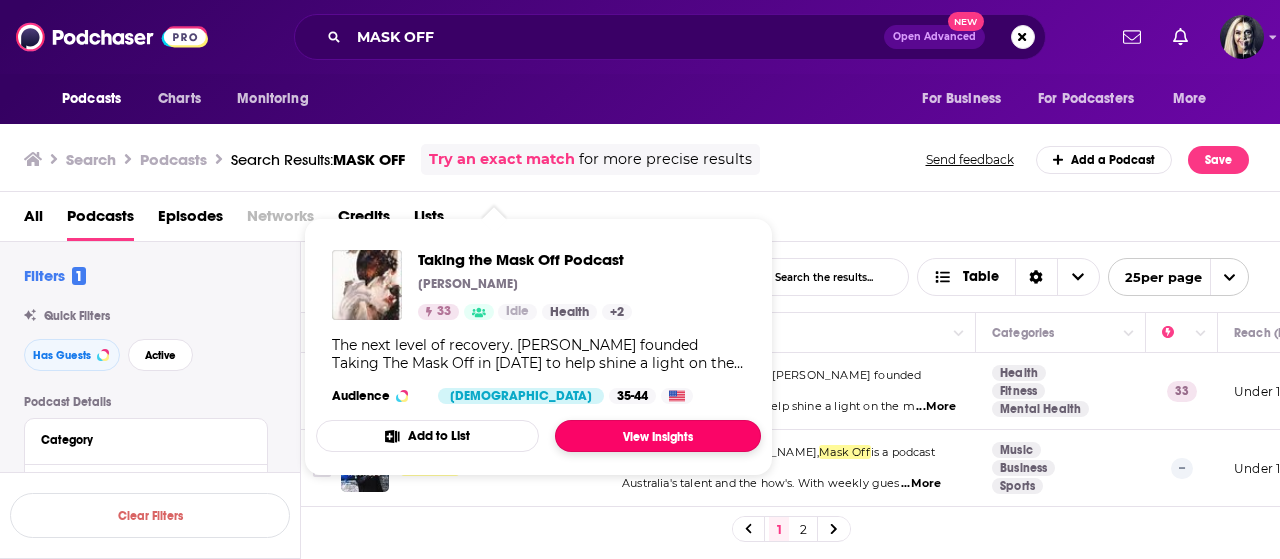 click on "View Insights" at bounding box center [658, 436] 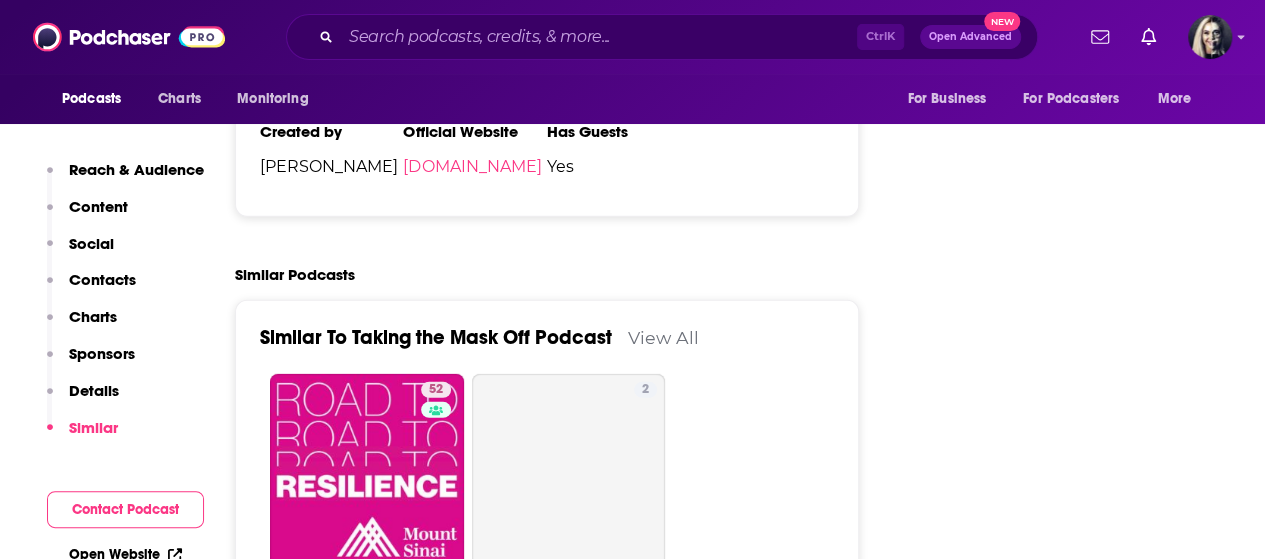 scroll, scrollTop: 3016, scrollLeft: 0, axis: vertical 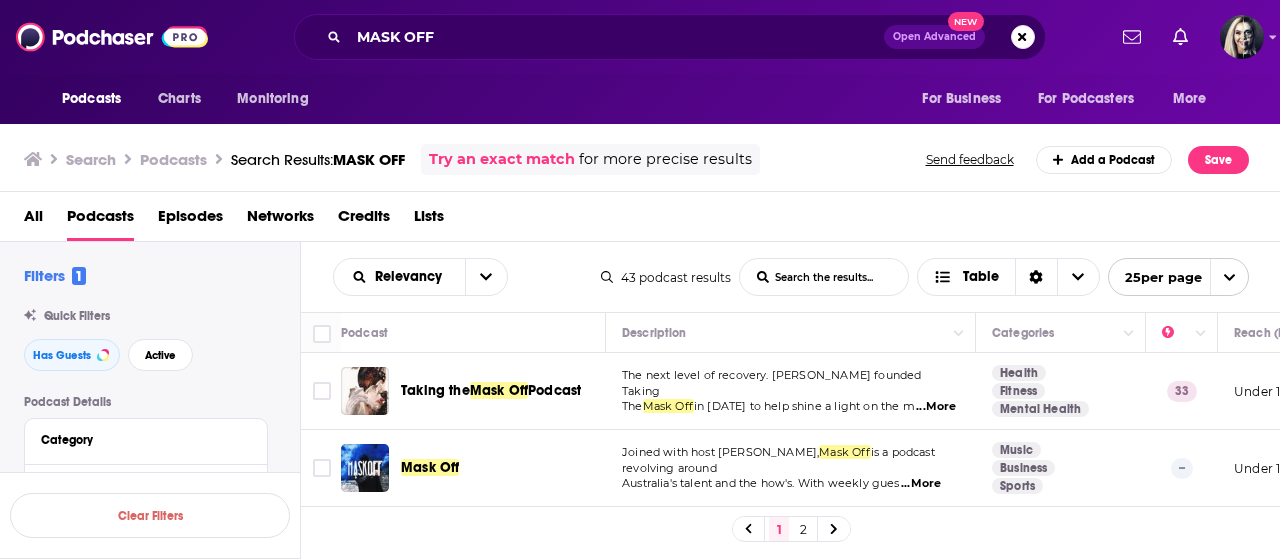 click on "Podcasts Charts Monitoring MASK OFF Open Advanced New For Business For Podcasters More Podcasts Charts Monitoring For Business For Podcasters More Search Podcasts Search Results:   MASK OFF Try an exact match for more precise results Send feedback Add a Podcast Save All Podcasts Episodes Networks Credits Lists Filters 1 Quick Filters Has Guests Active Podcast Details Category Active Status Language Has Guests Has guests  Brand Safety & Suitability Political Skew Beta Show More Audience & Reach Power Score™ Reach (Monthly) Reach (Episode Average) Gender Age Income Show More Saved Searches Select Clear Filters Relevancy List Search Input Search the results... Table 43   podcast   results List Search Input Search the results... Table 25  per page Podcast Description Categories Reach (Monthly) Reach (Episode) Top Country Taking the  Mask Off  Podcast The next level of recovery. [PERSON_NAME] founded Taking The  Mask Off  in [DATE] to help shine a light on the m  ...More Health Fitness Mental Health 33 __ - --" at bounding box center (640, 279) 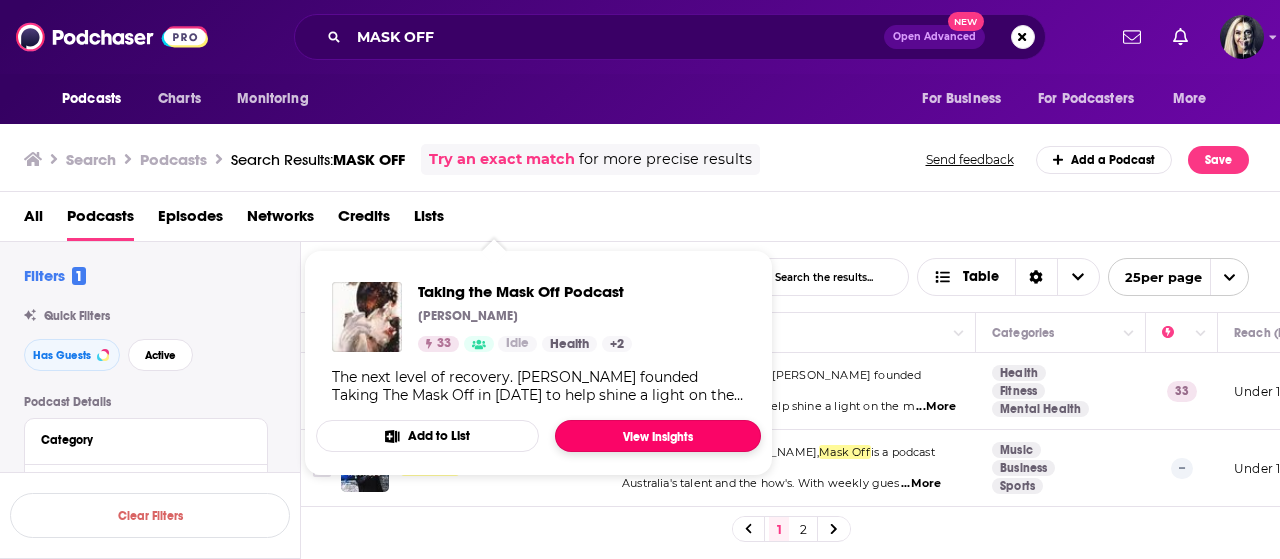 click on "View Insights" at bounding box center (658, 436) 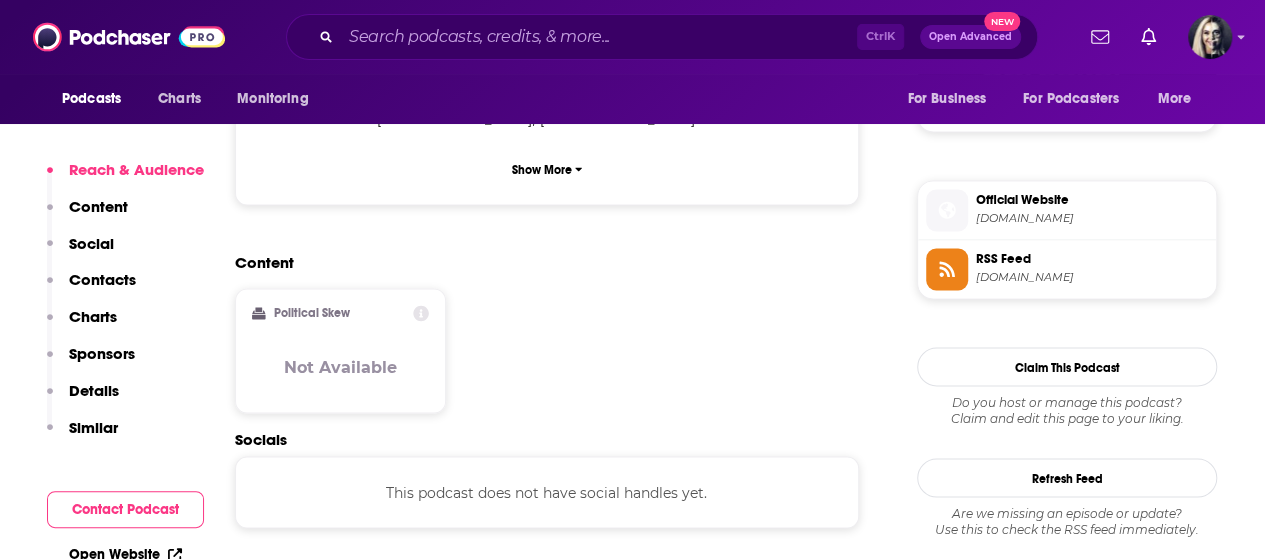 scroll, scrollTop: 1981, scrollLeft: 0, axis: vertical 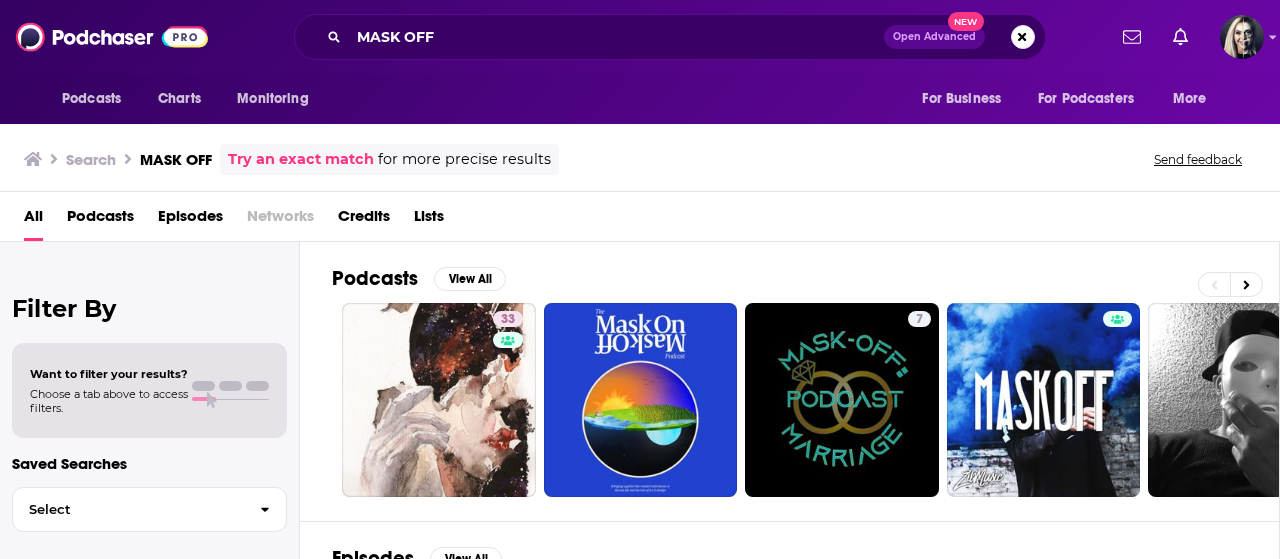 click on "Podcasts" at bounding box center (100, 220) 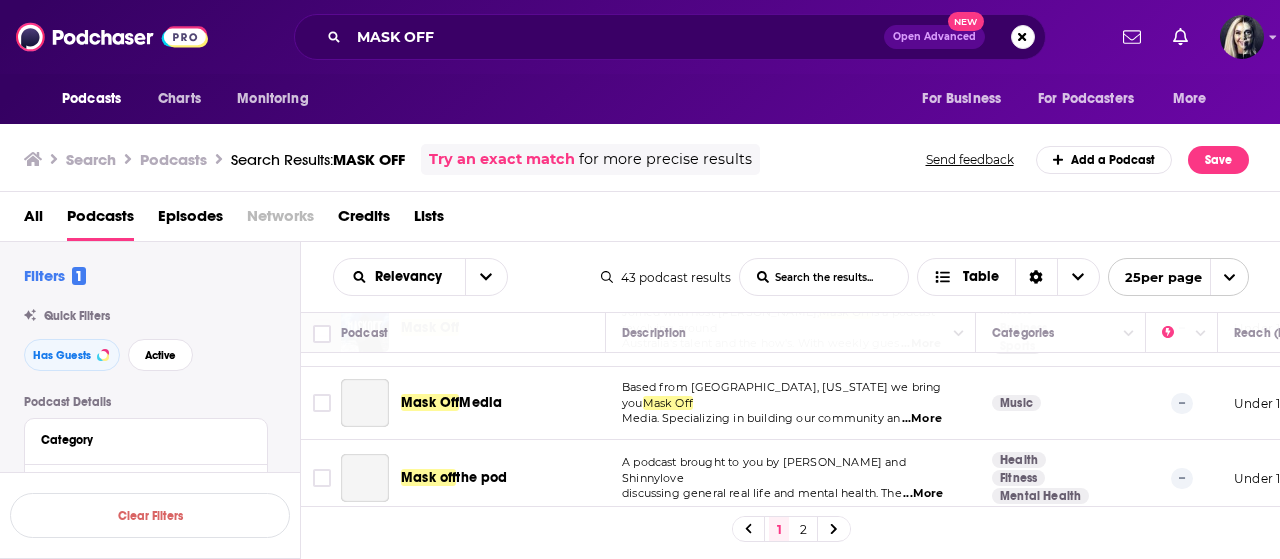 scroll, scrollTop: 160, scrollLeft: 0, axis: vertical 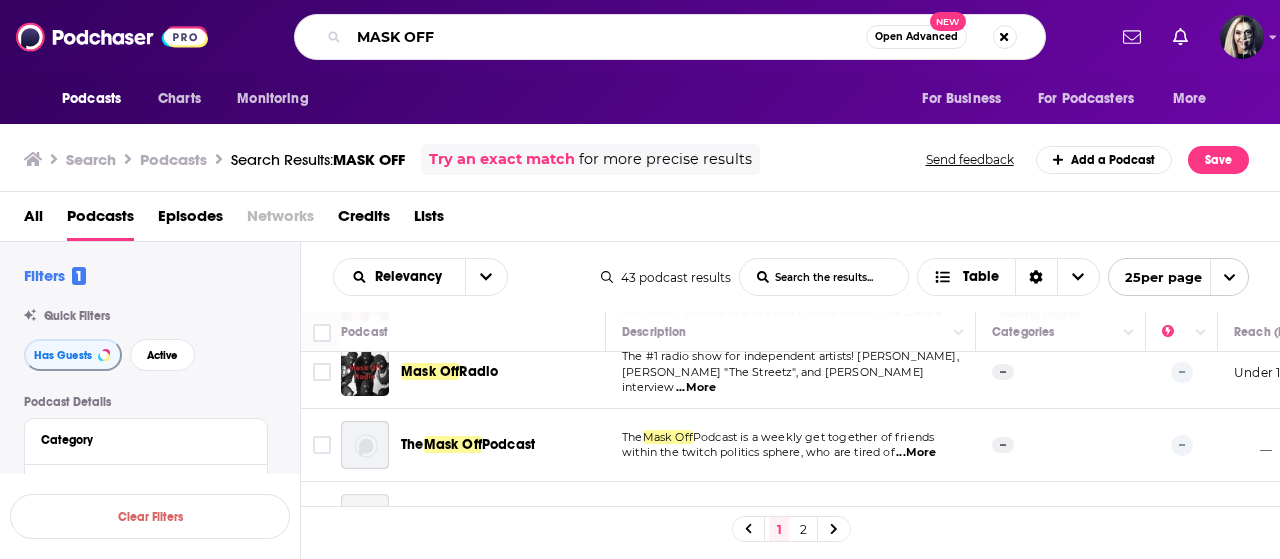 drag, startPoint x: 486, startPoint y: 31, endPoint x: 335, endPoint y: 38, distance: 151.16217 